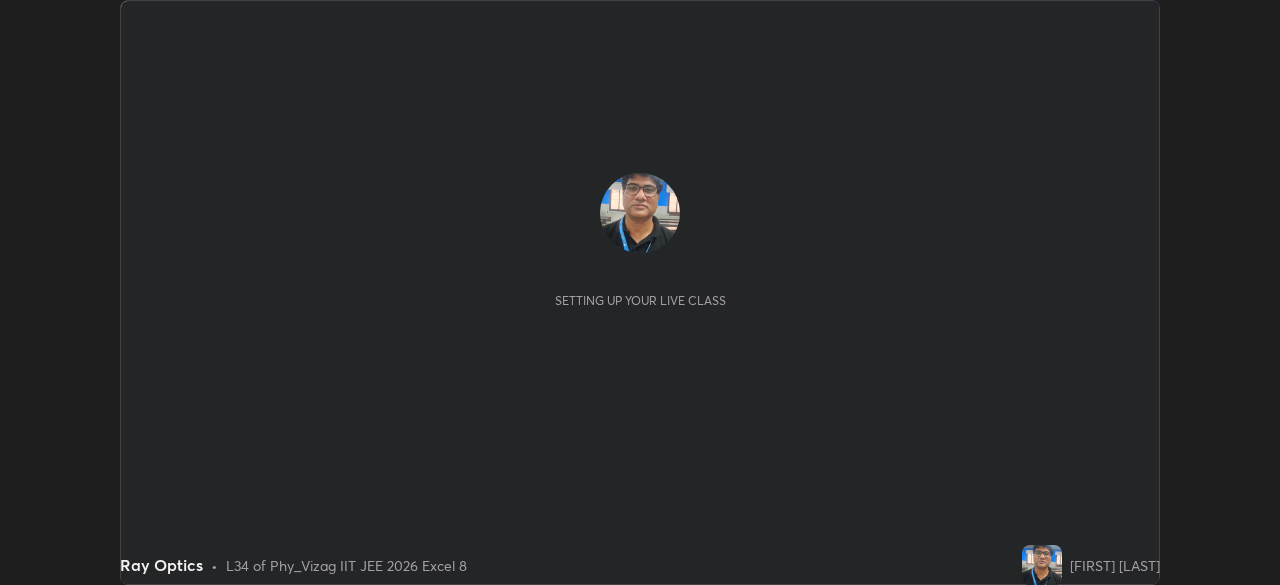 scroll, scrollTop: 0, scrollLeft: 0, axis: both 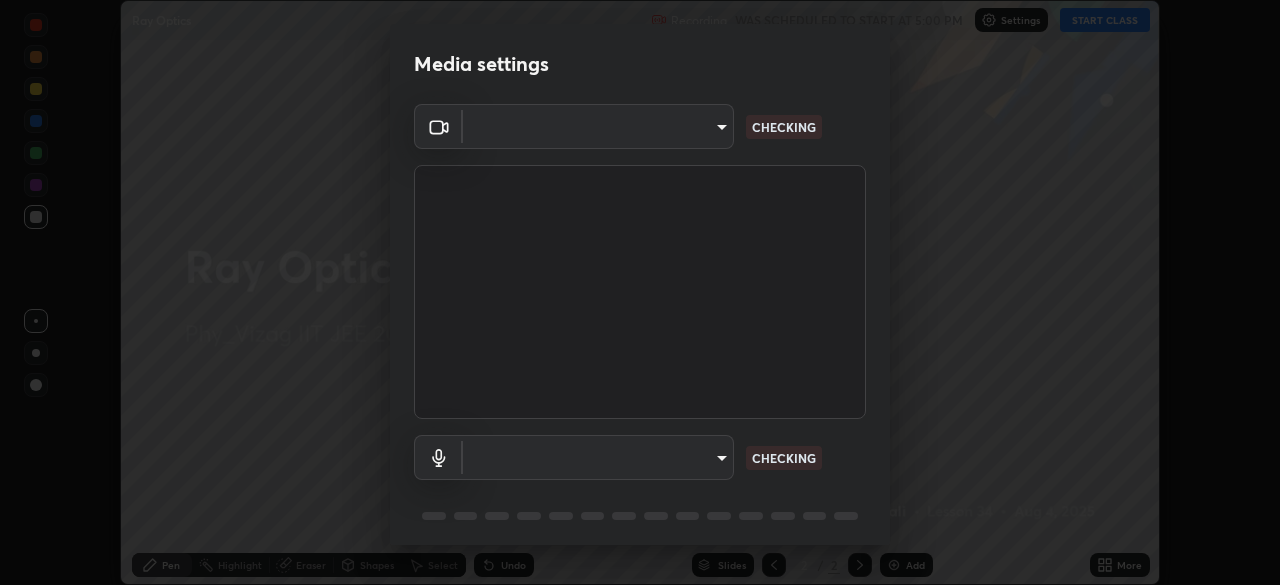 type on "[HASH]" 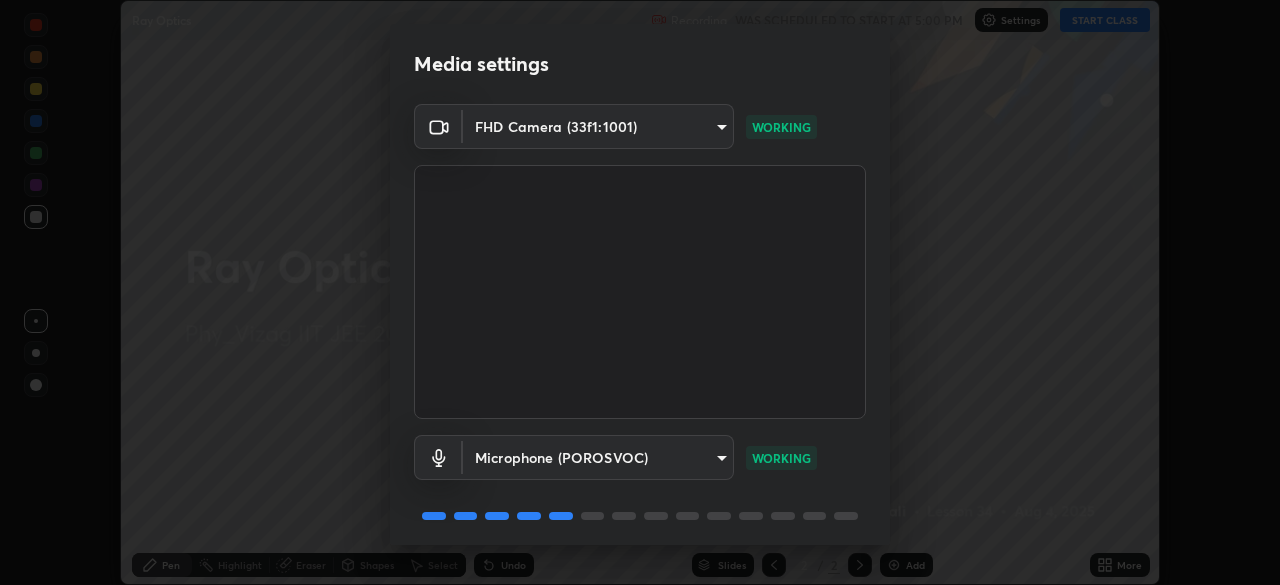 scroll, scrollTop: 71, scrollLeft: 0, axis: vertical 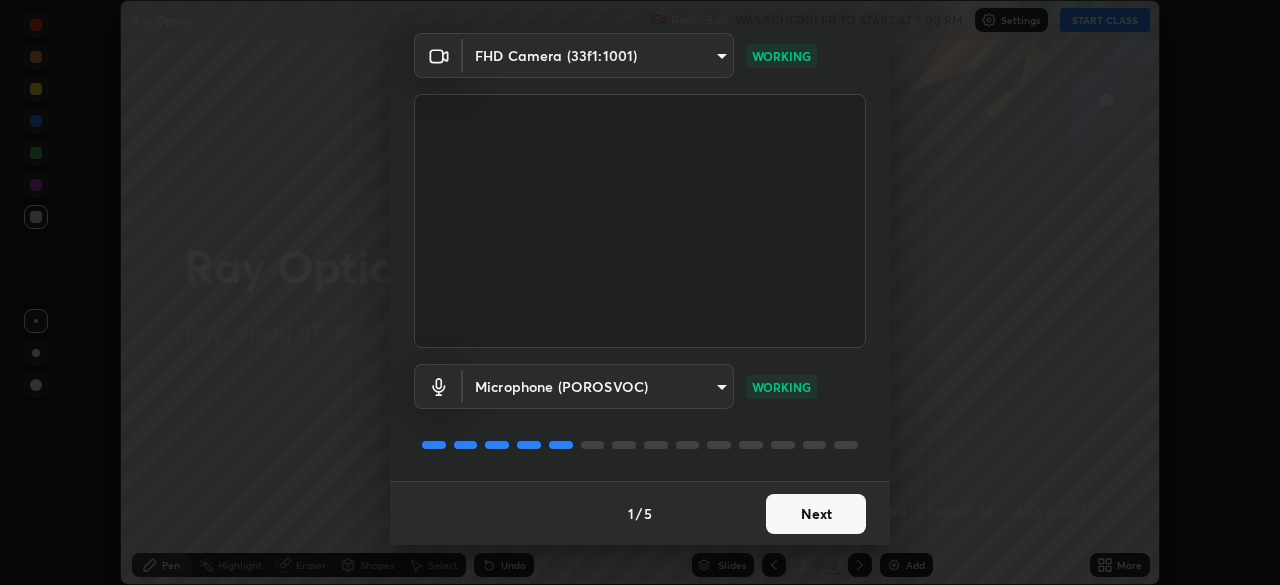 click on "Next" at bounding box center (816, 514) 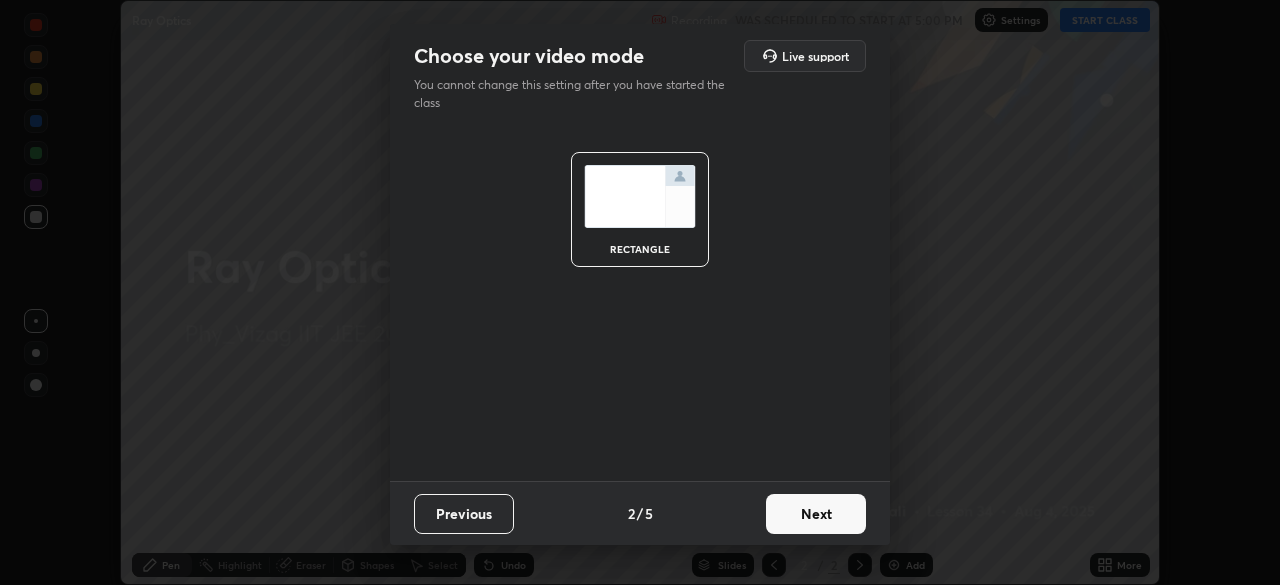 scroll, scrollTop: 0, scrollLeft: 0, axis: both 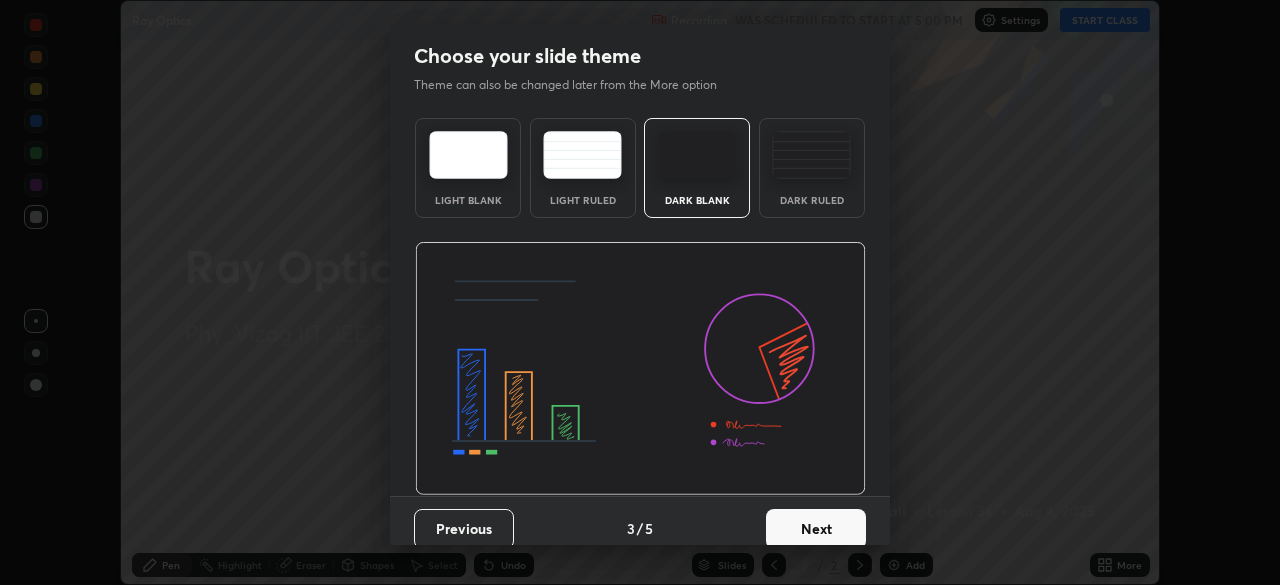 click on "Next" at bounding box center (816, 529) 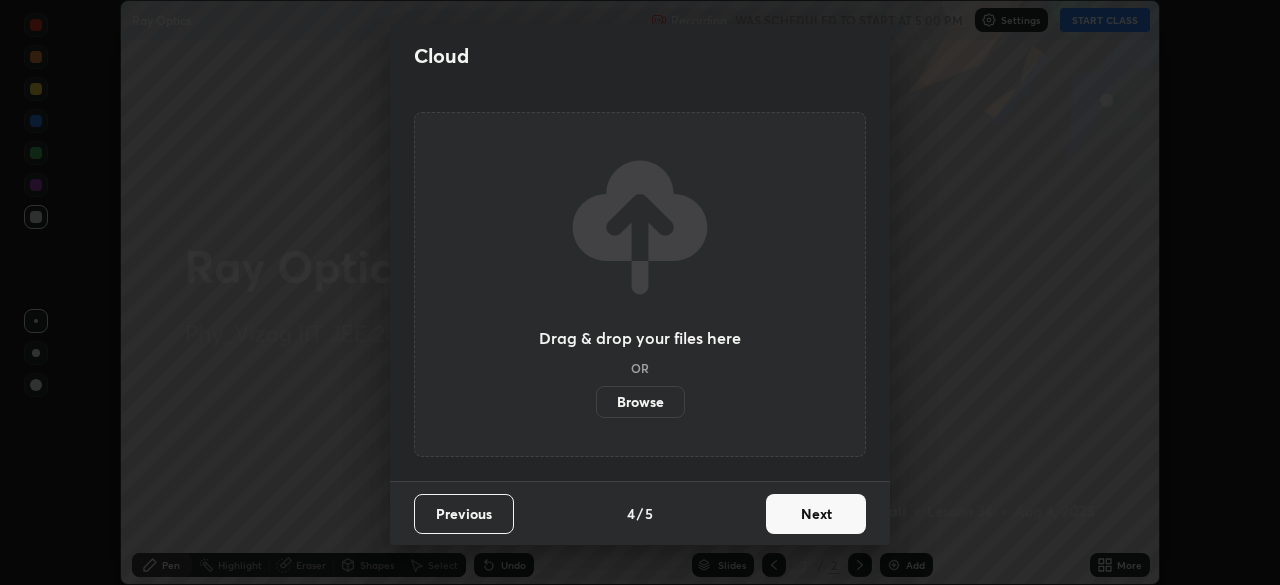 click on "Next" at bounding box center [816, 514] 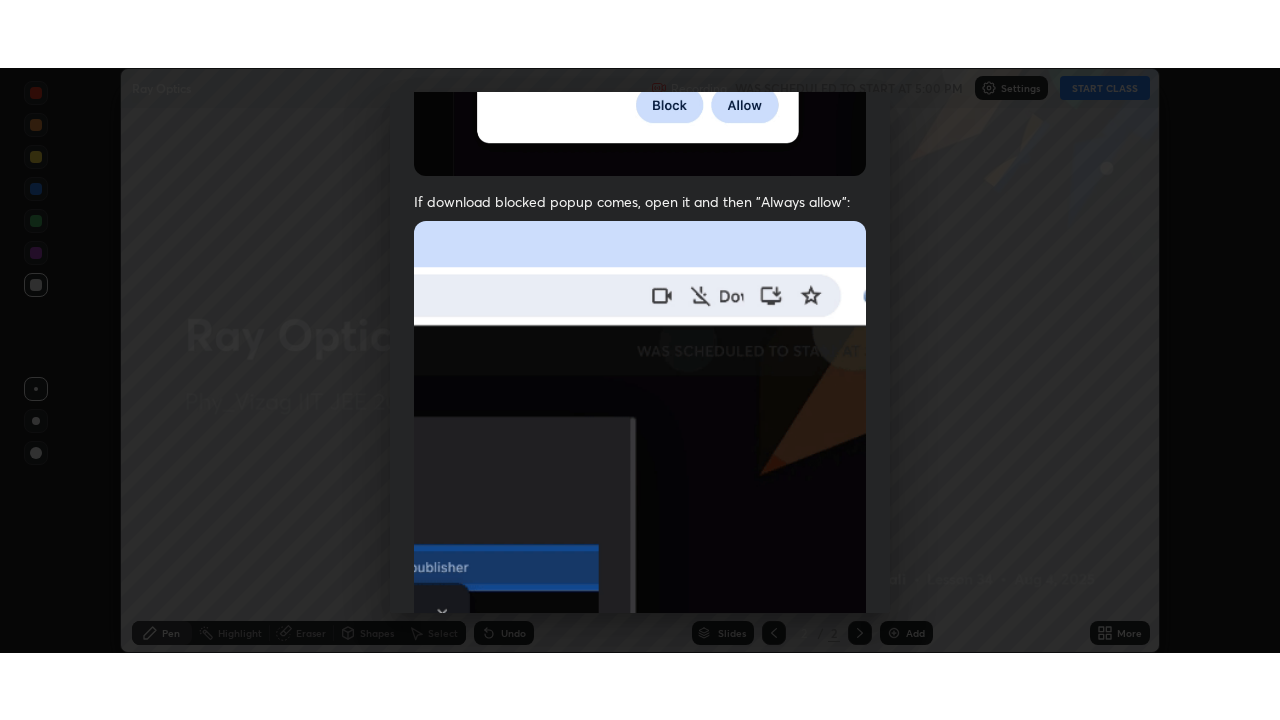 scroll, scrollTop: 479, scrollLeft: 0, axis: vertical 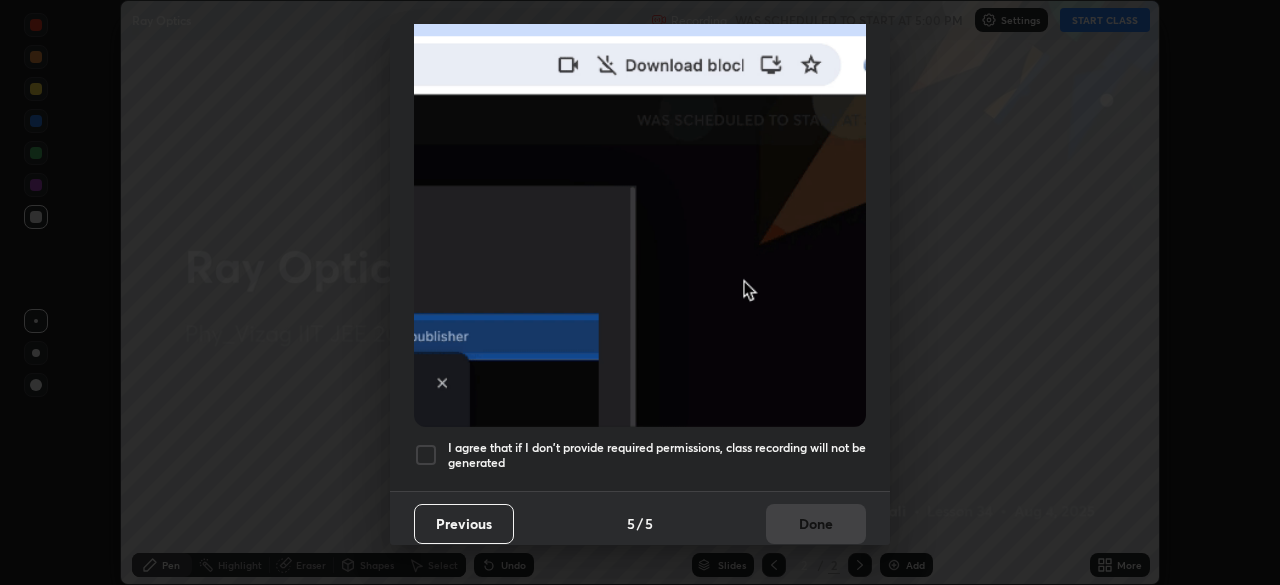 click at bounding box center [426, 455] 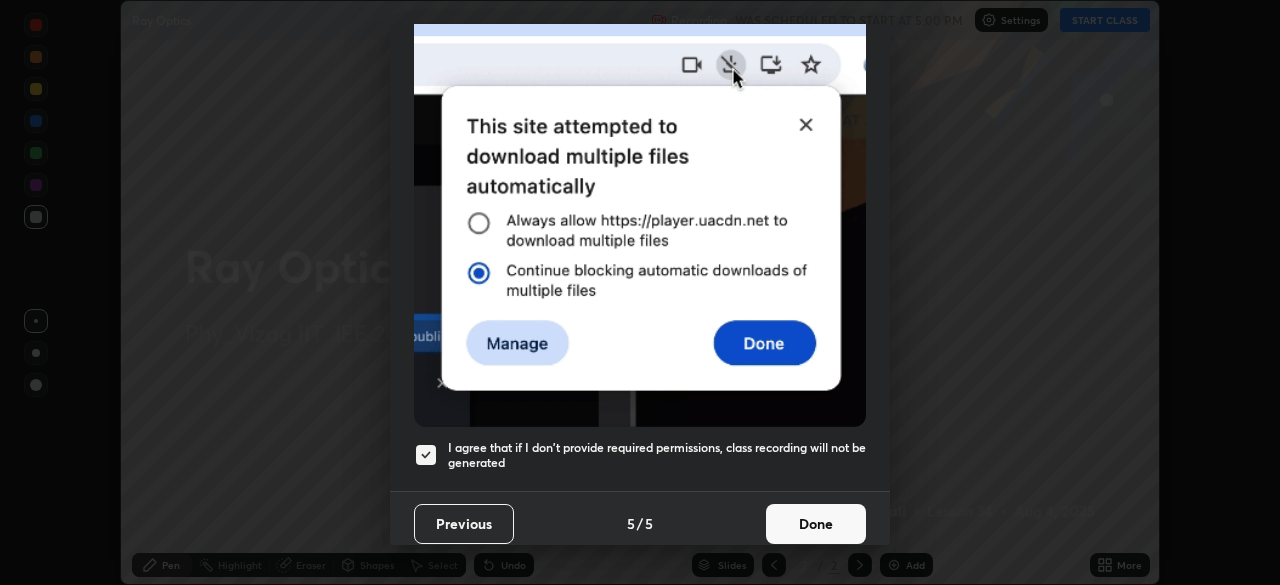 click on "Done" at bounding box center (816, 524) 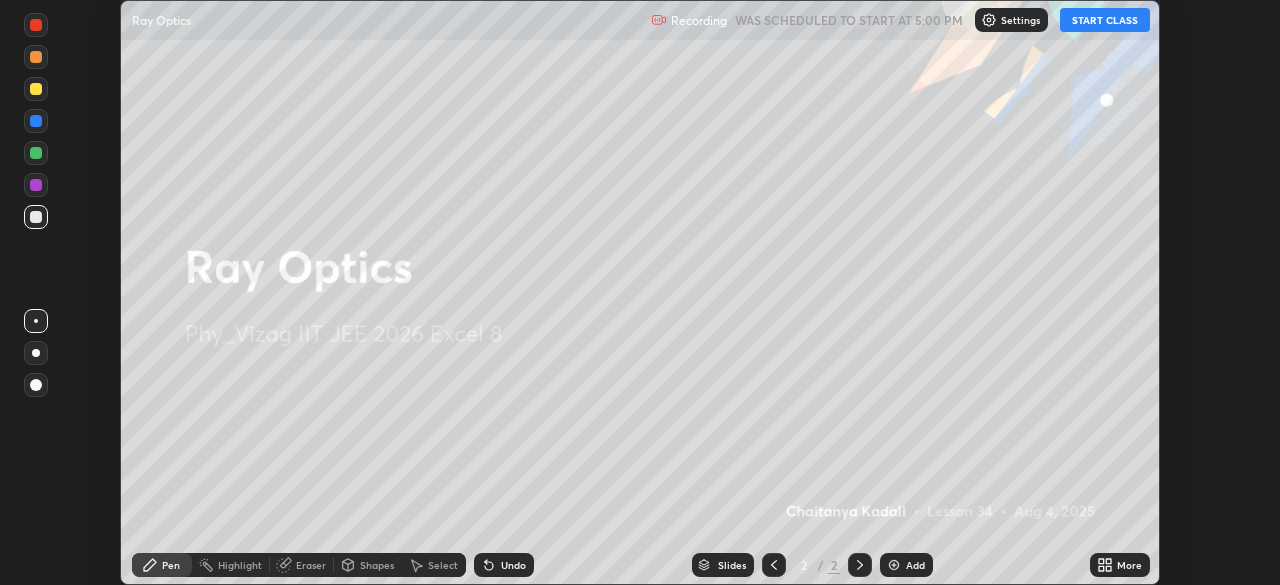 click on "START CLASS" at bounding box center [1105, 20] 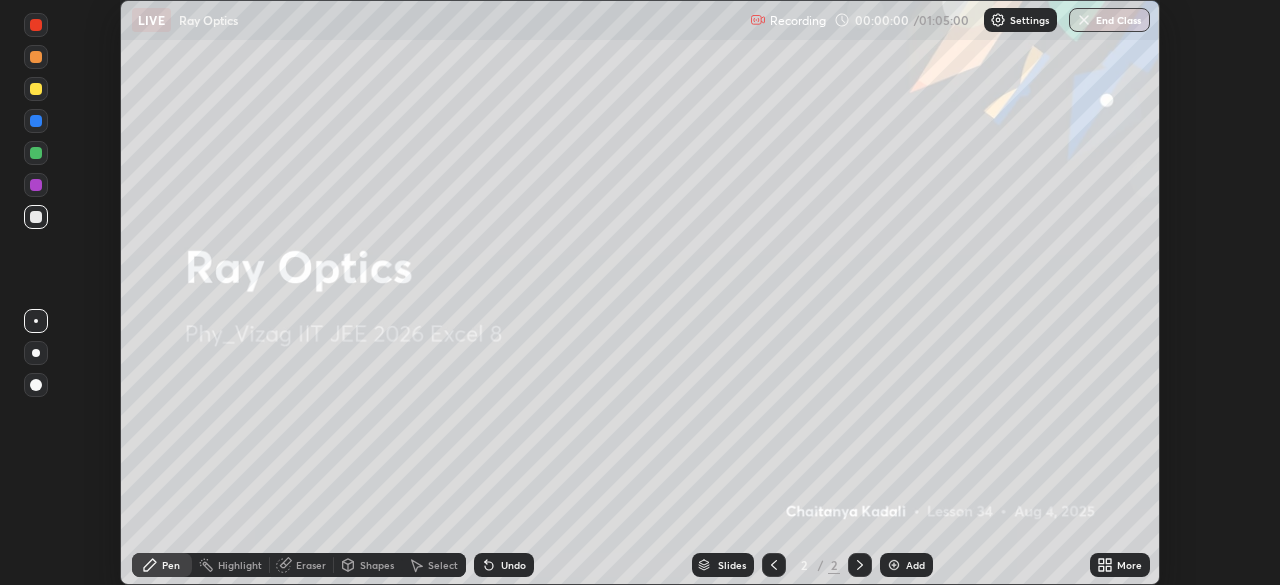 click 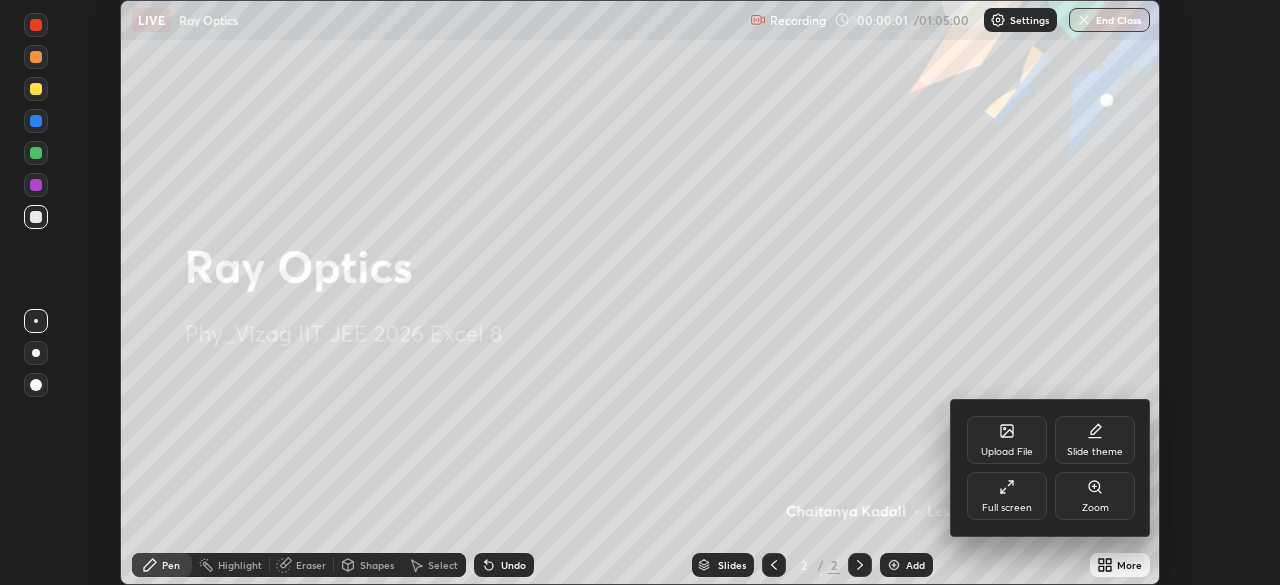 click on "Full screen" at bounding box center (1007, 496) 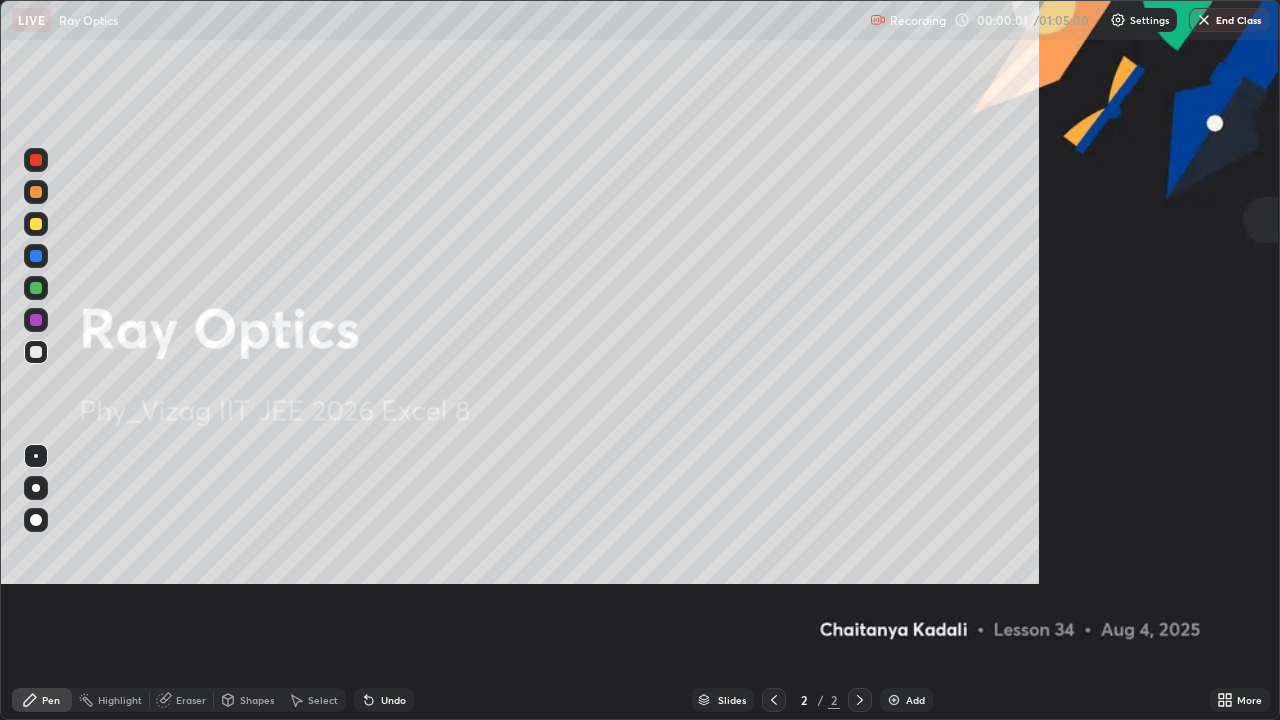 scroll, scrollTop: 99280, scrollLeft: 98720, axis: both 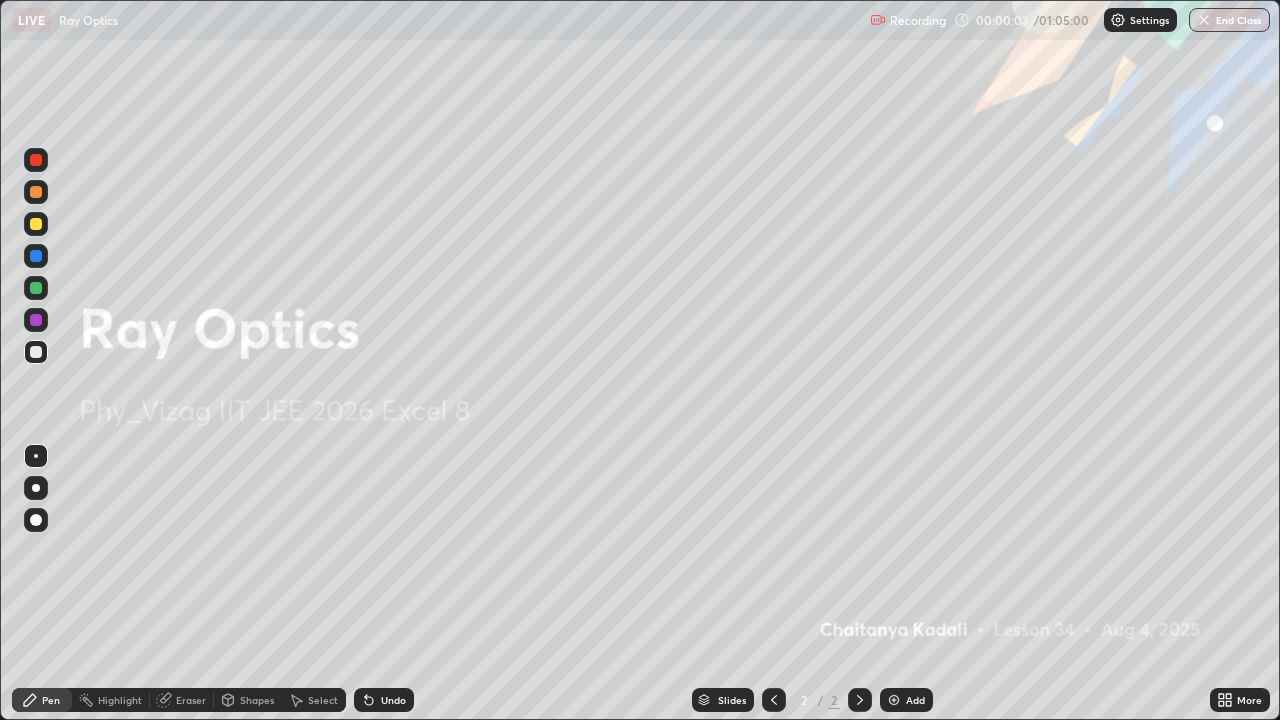 click on "Add" at bounding box center [915, 700] 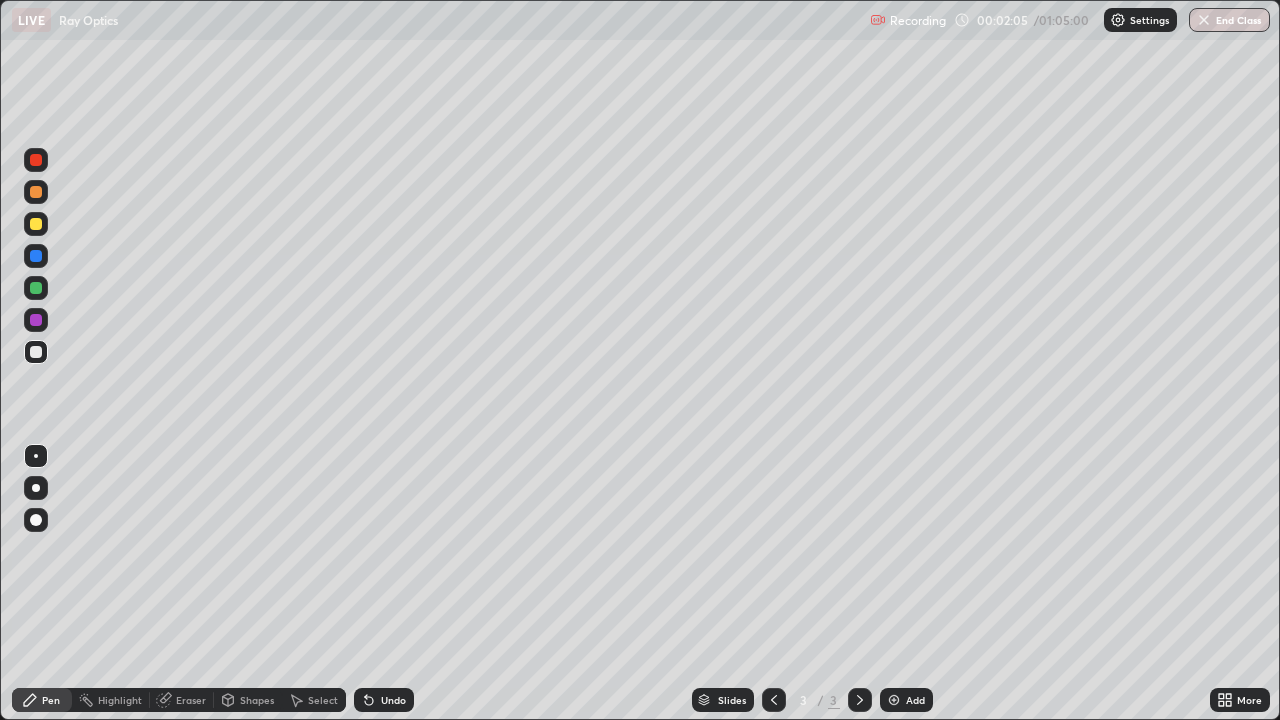 click at bounding box center (36, 520) 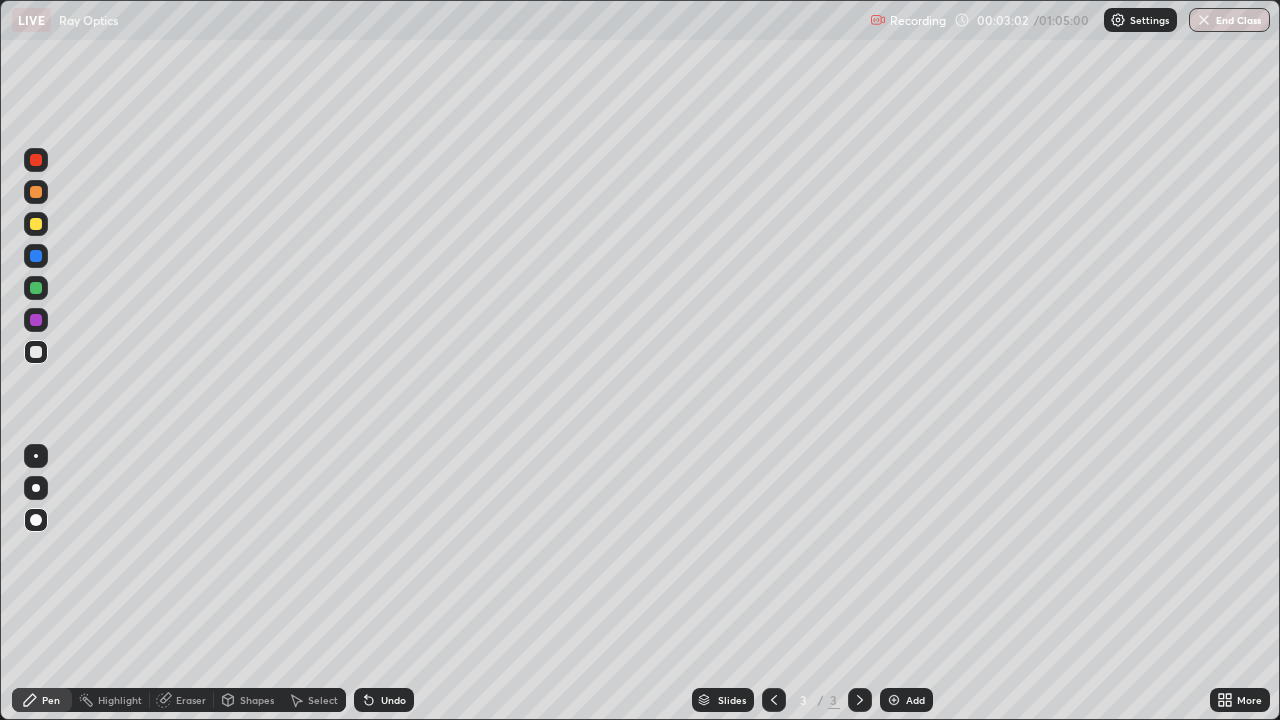 click on "Eraser" at bounding box center [191, 700] 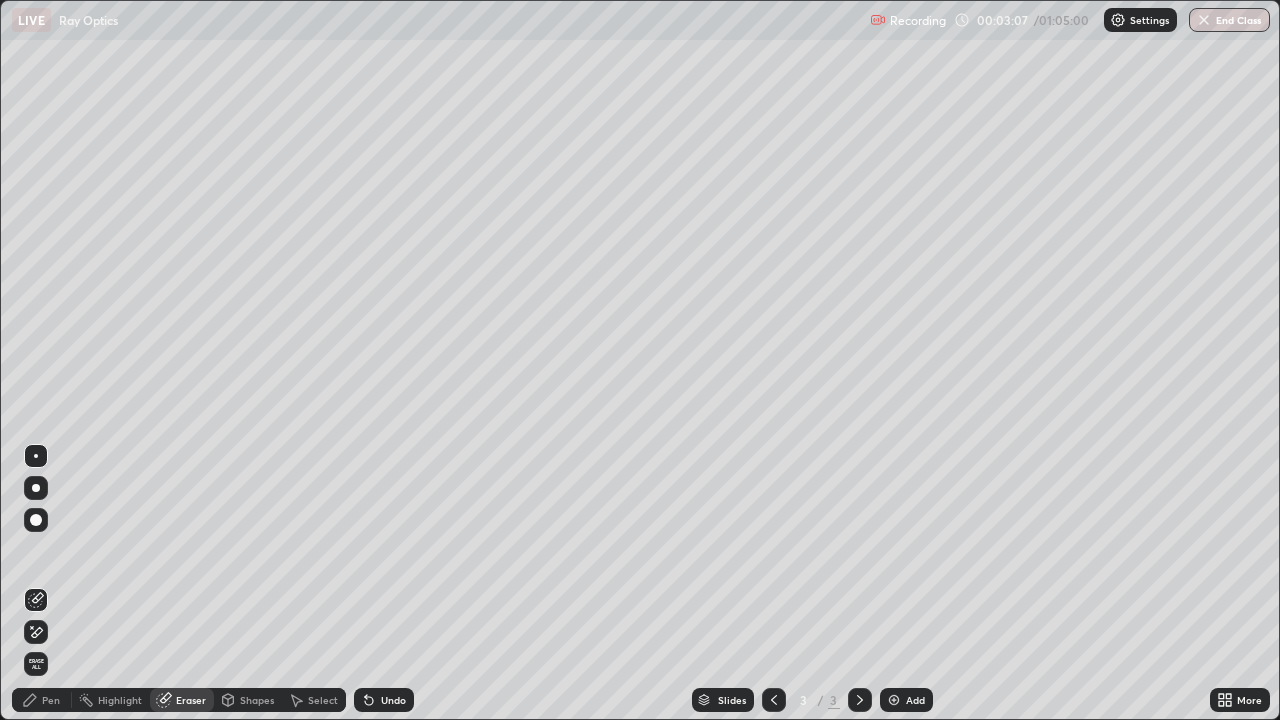 click on "Pen" at bounding box center [51, 700] 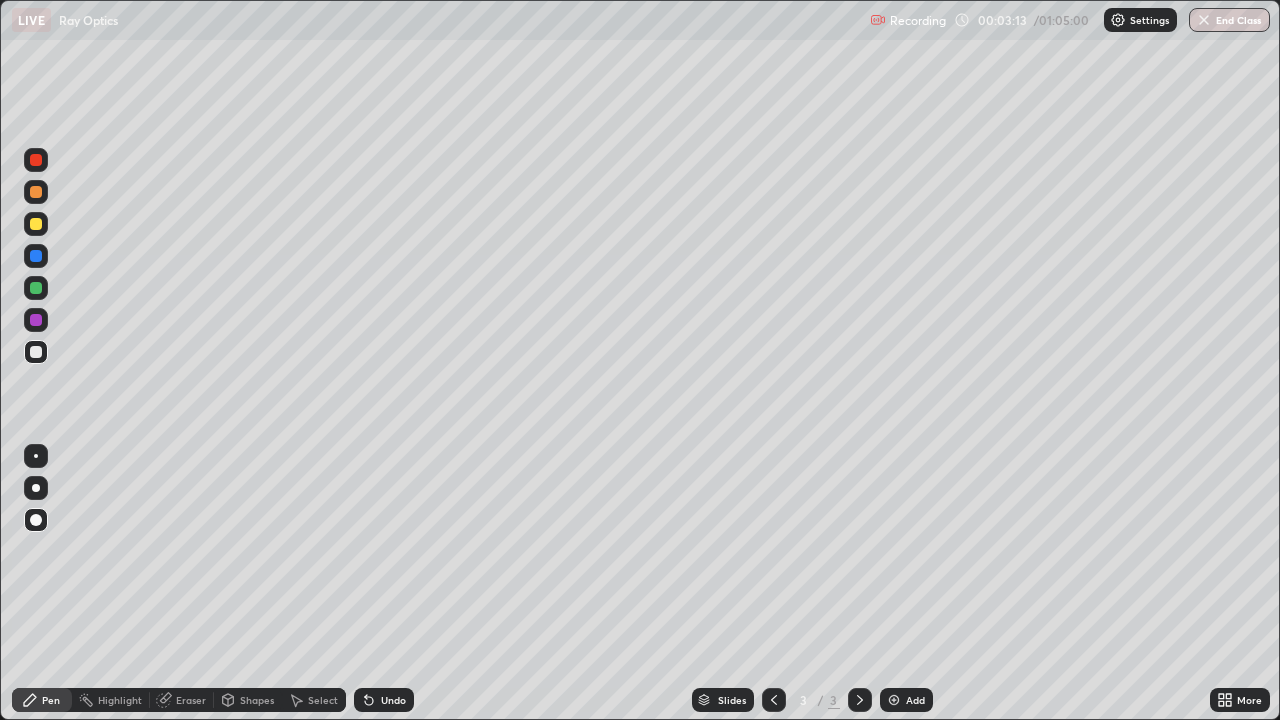 click on "Select" at bounding box center [323, 700] 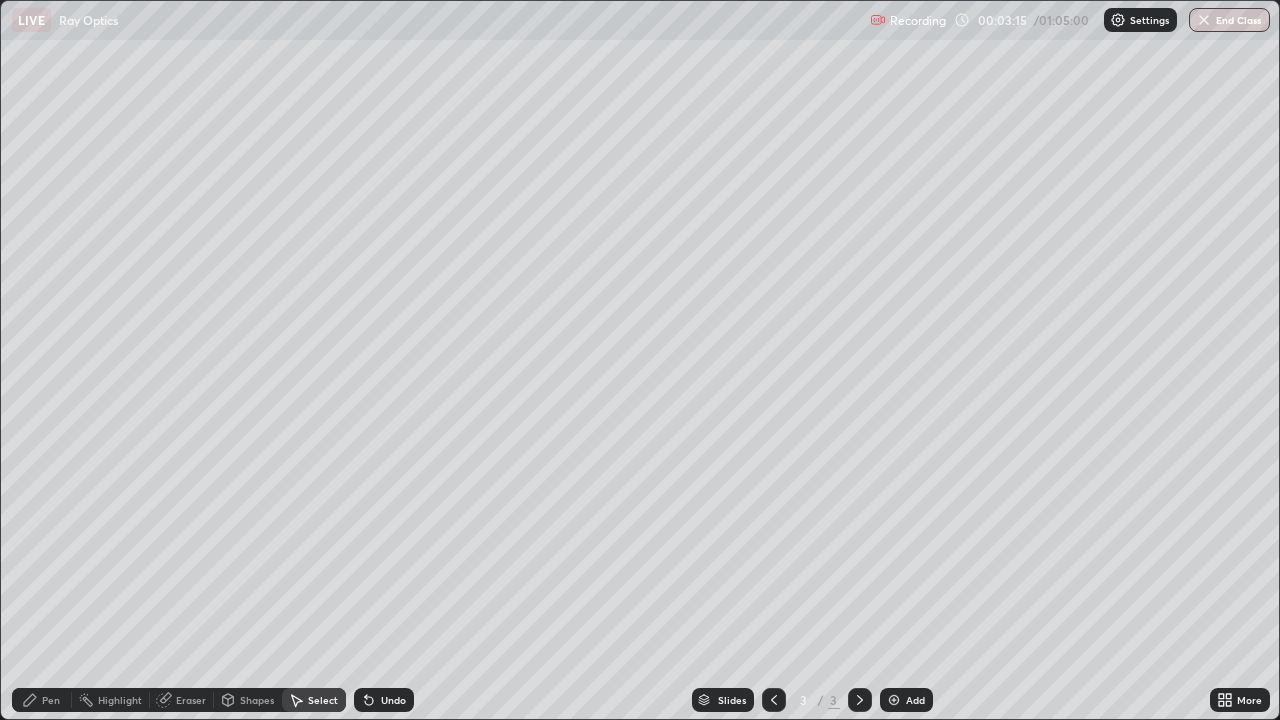 click on "Pen" at bounding box center [51, 700] 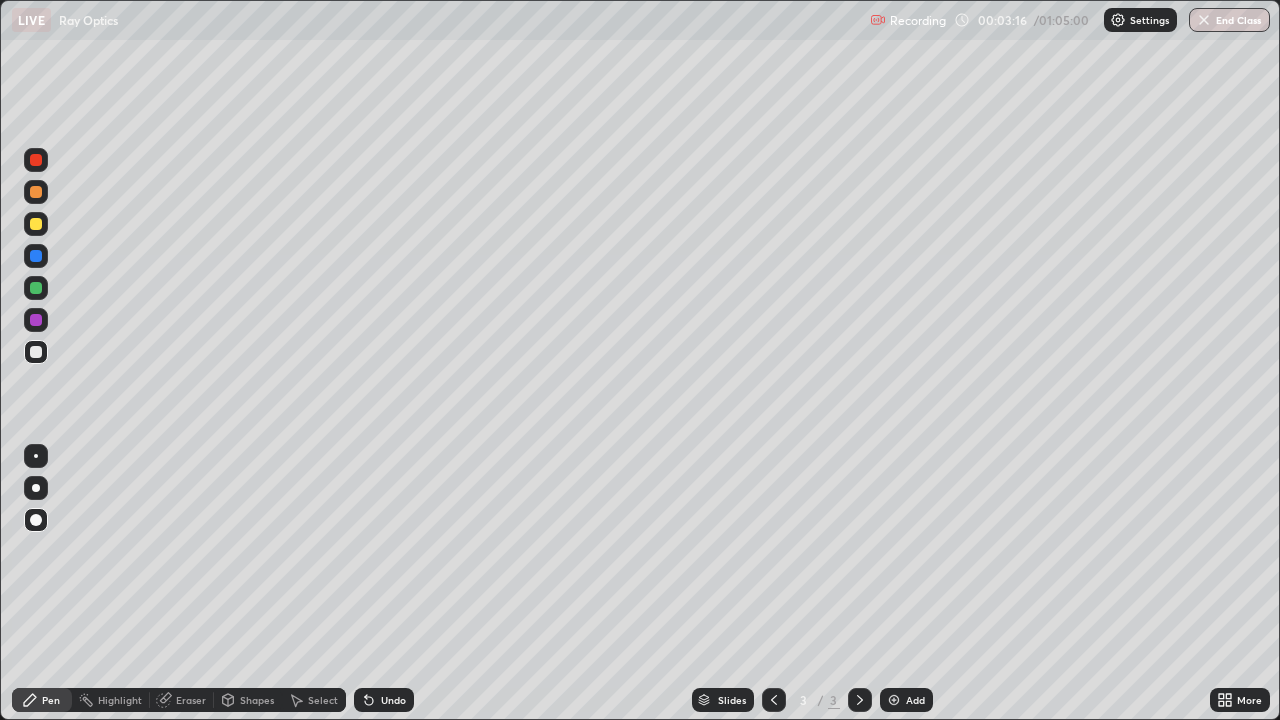 click on "Eraser" at bounding box center [191, 700] 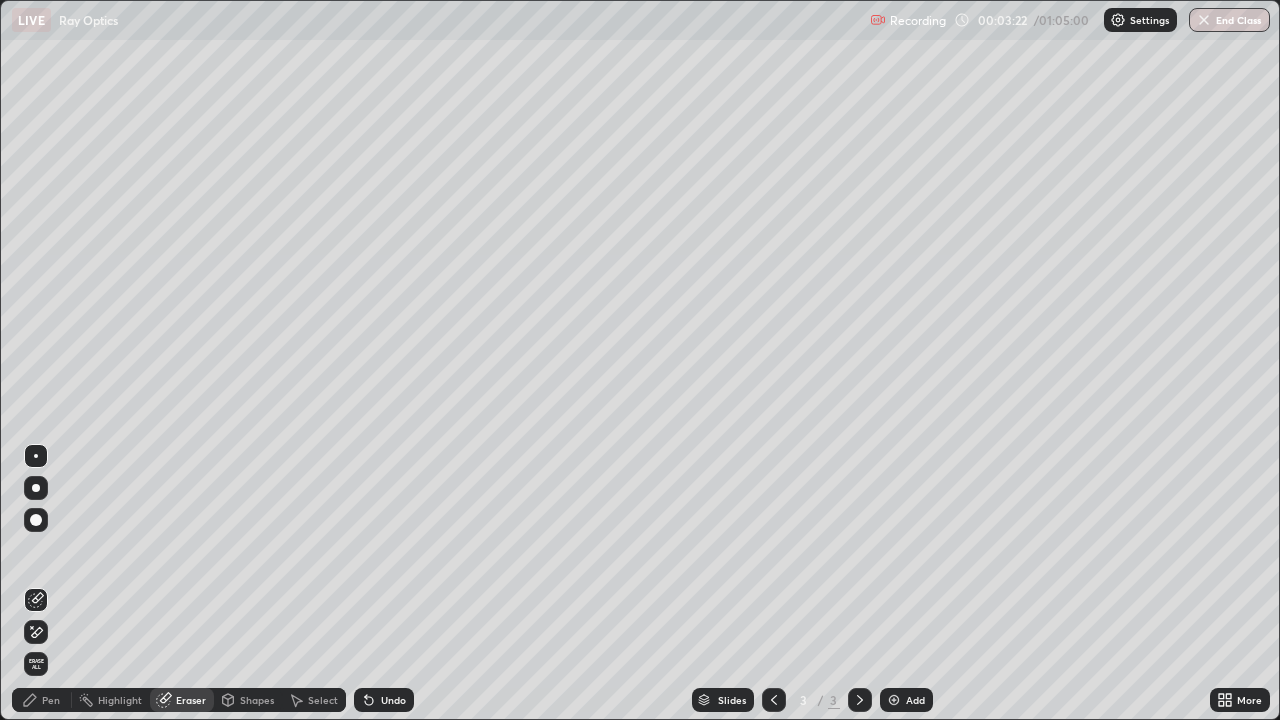 click on "Pen" at bounding box center (51, 700) 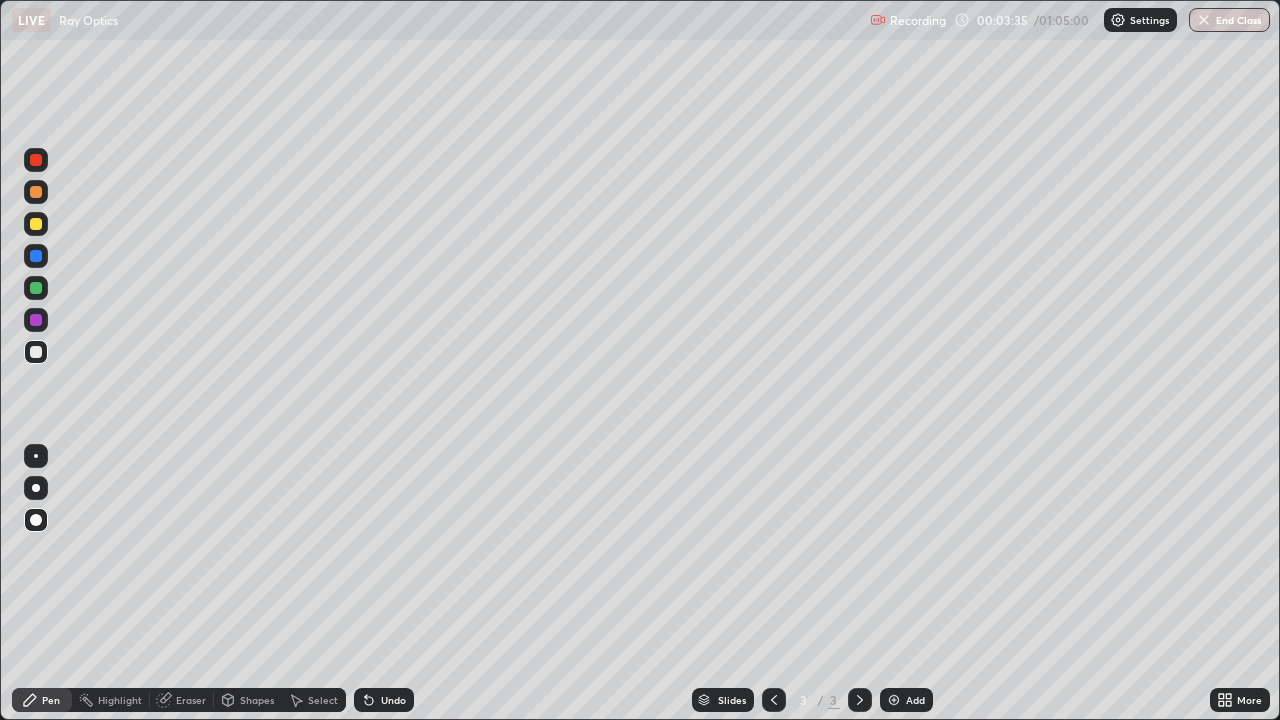 click at bounding box center [36, 352] 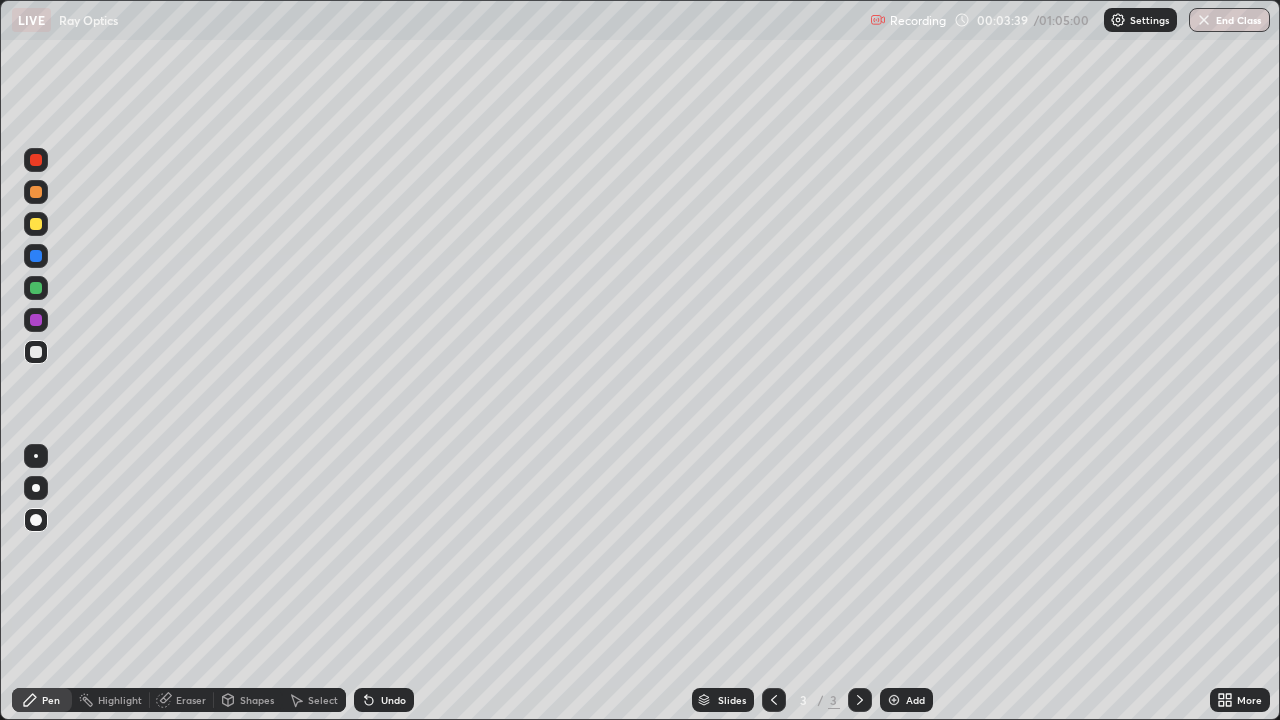 click at bounding box center (36, 320) 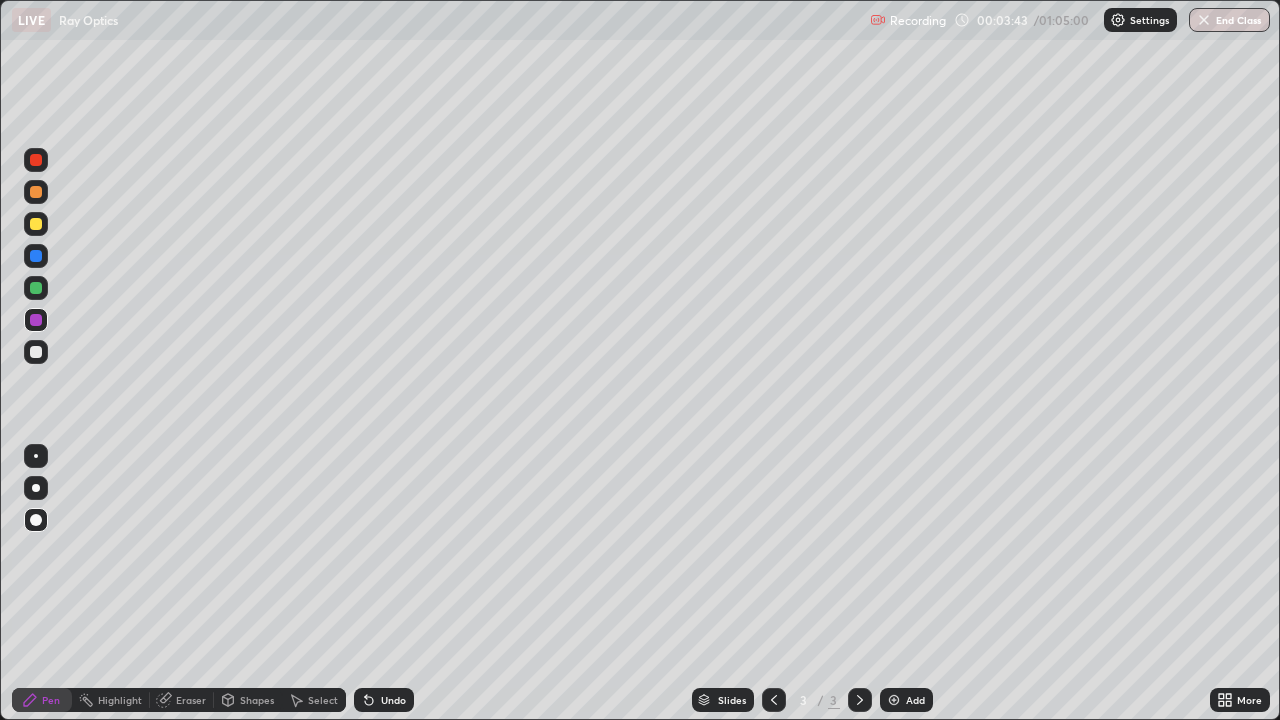 click at bounding box center [36, 288] 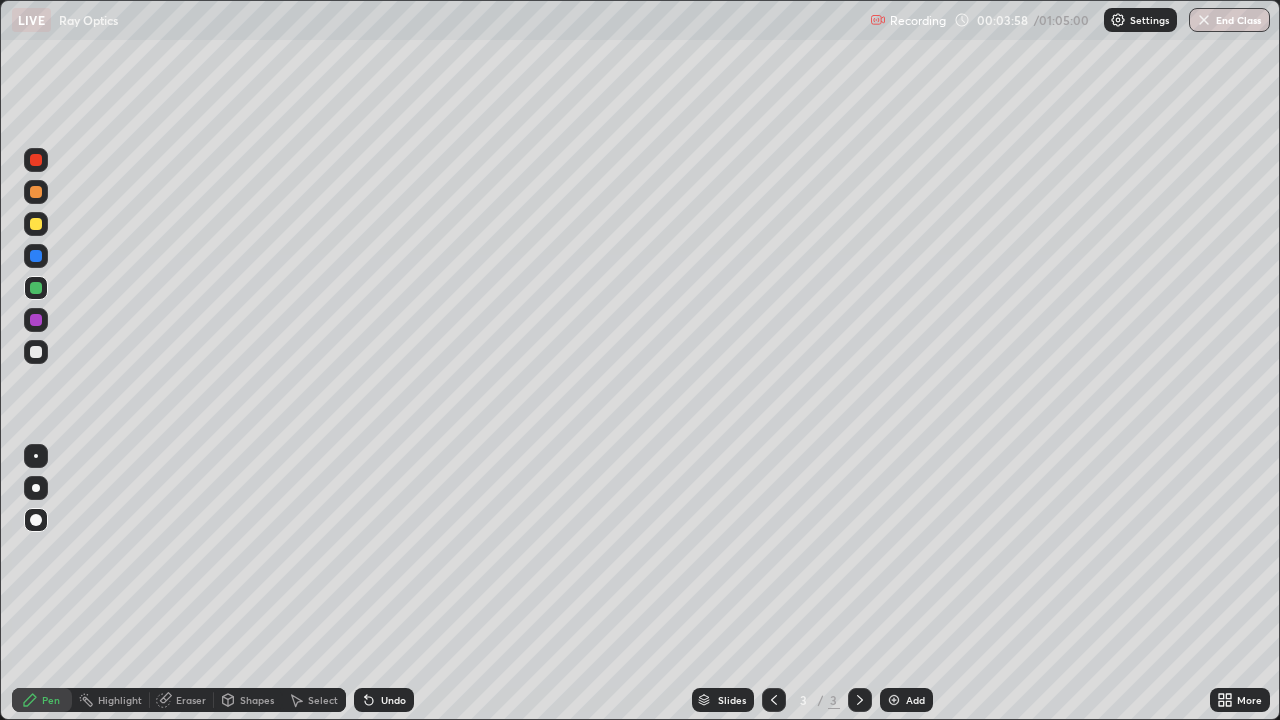 click at bounding box center (36, 352) 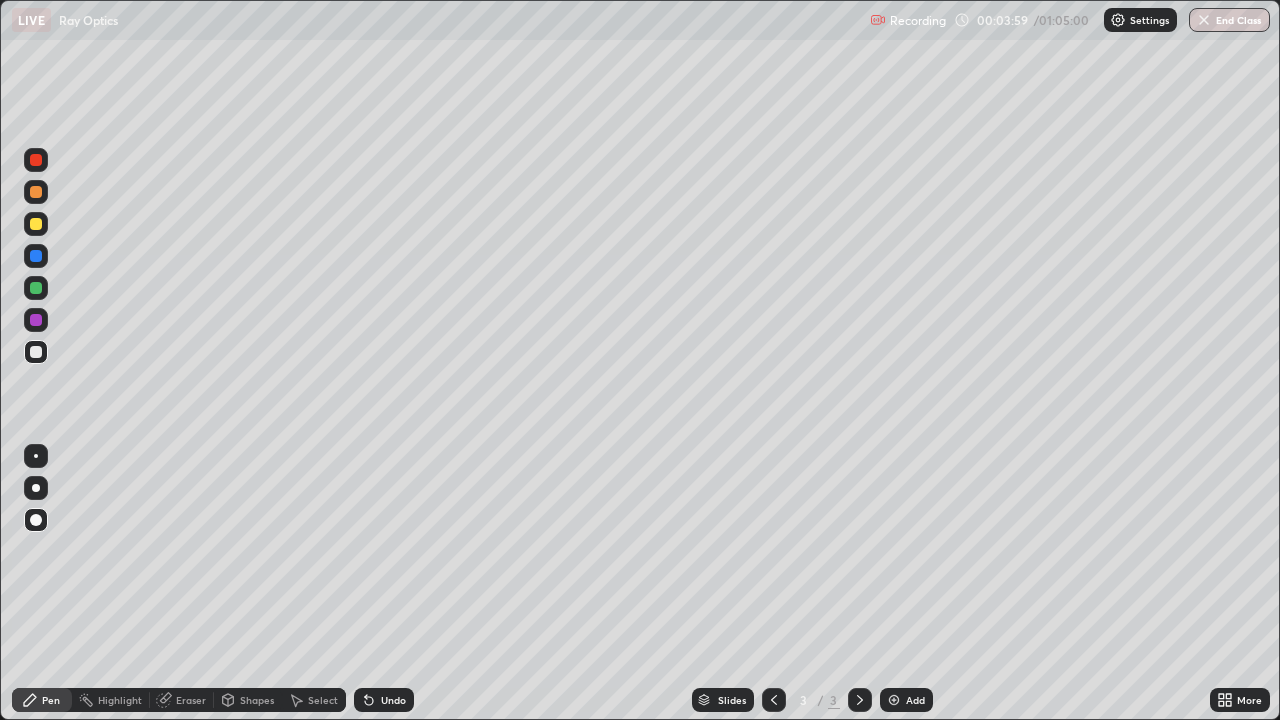 click at bounding box center [36, 320] 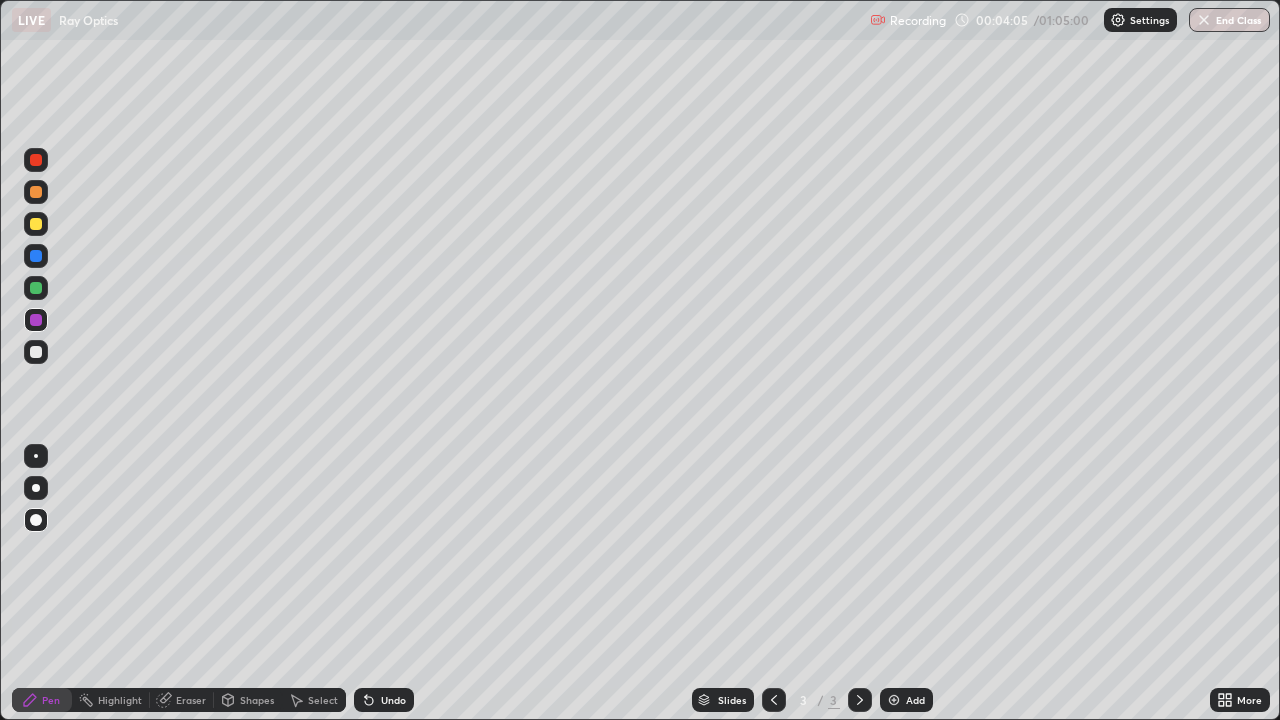 click at bounding box center (36, 352) 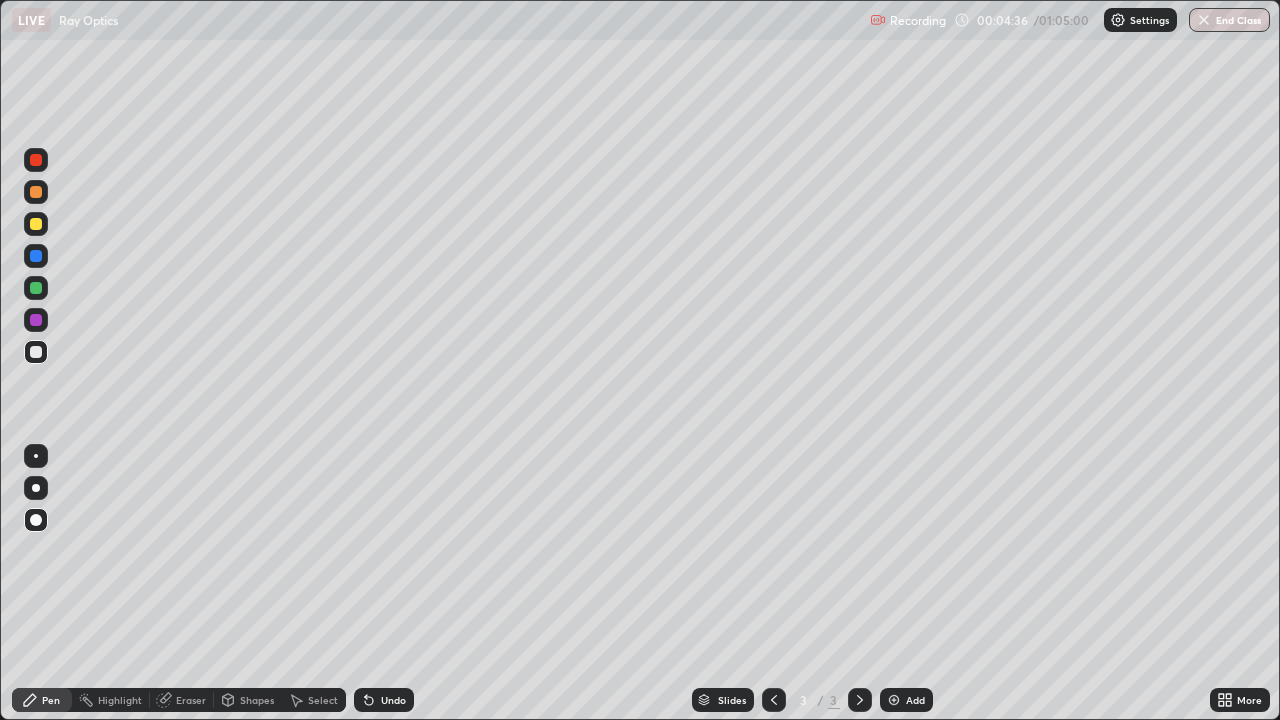 click at bounding box center [36, 320] 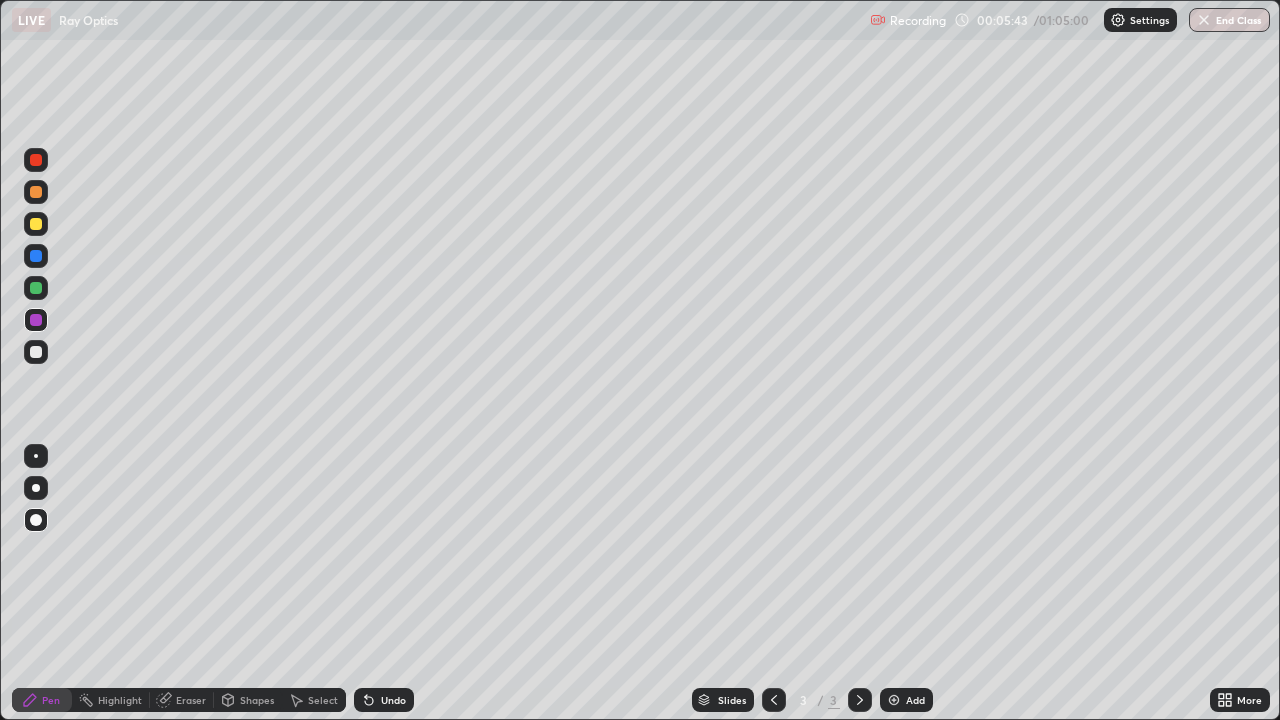 click on "Undo" at bounding box center [393, 700] 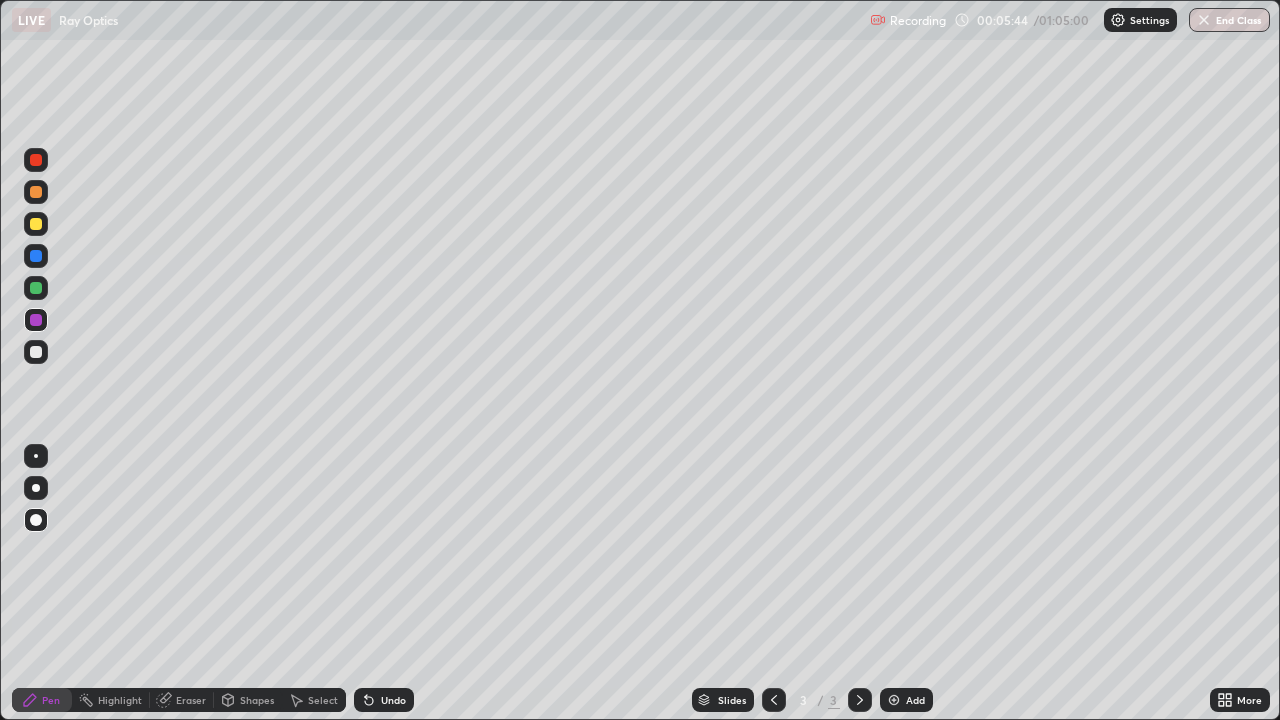 click on "Undo" at bounding box center [393, 700] 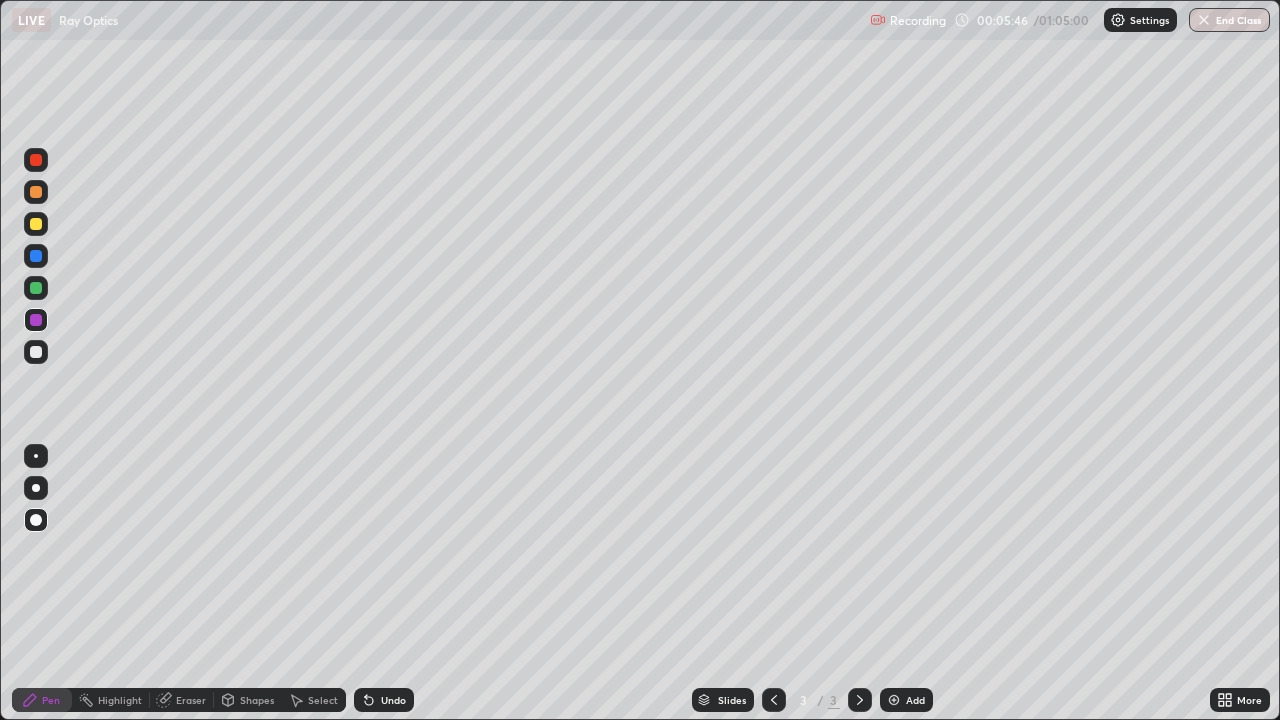 click on "Undo" at bounding box center [393, 700] 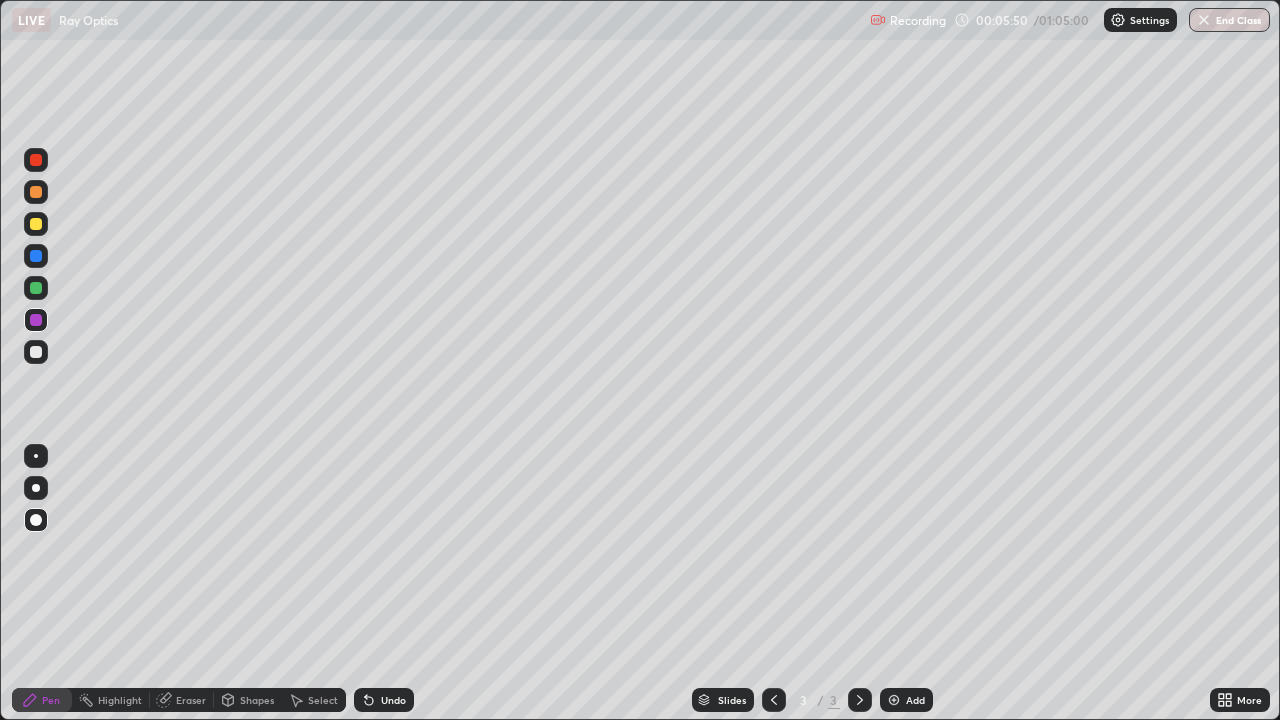 click on "Eraser" at bounding box center [191, 700] 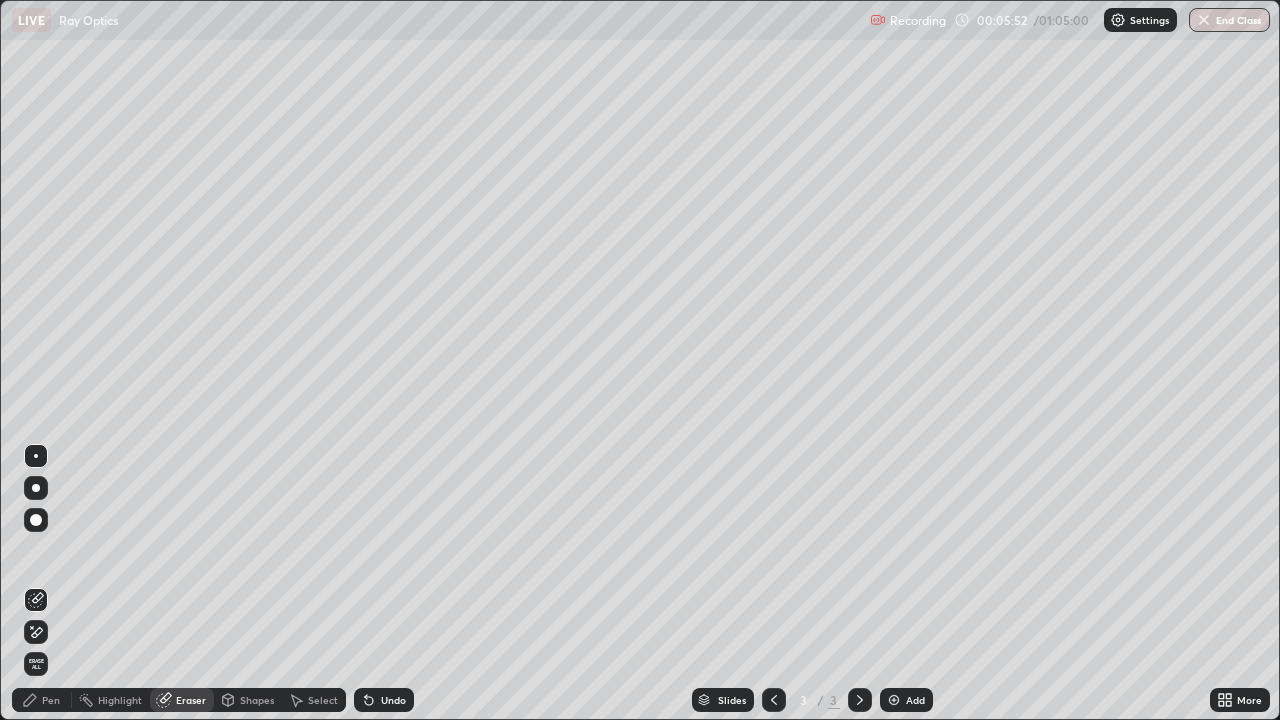click on "Pen" at bounding box center [51, 700] 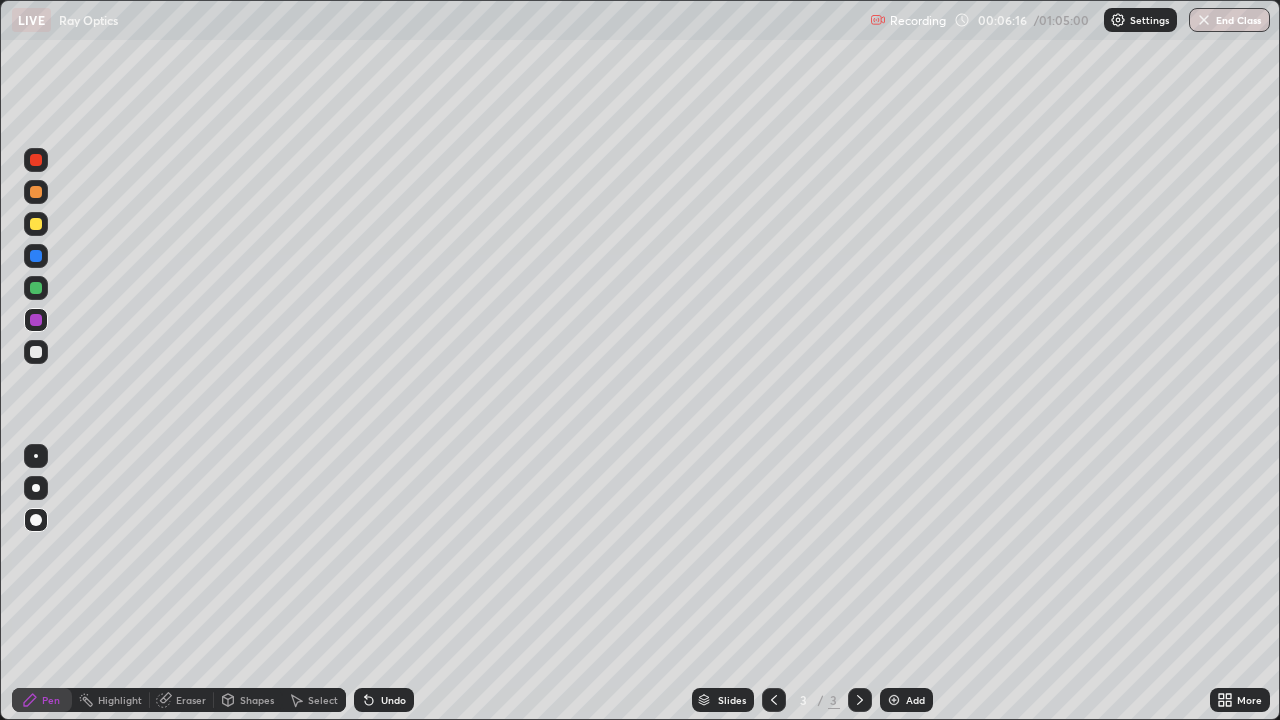 click at bounding box center [36, 352] 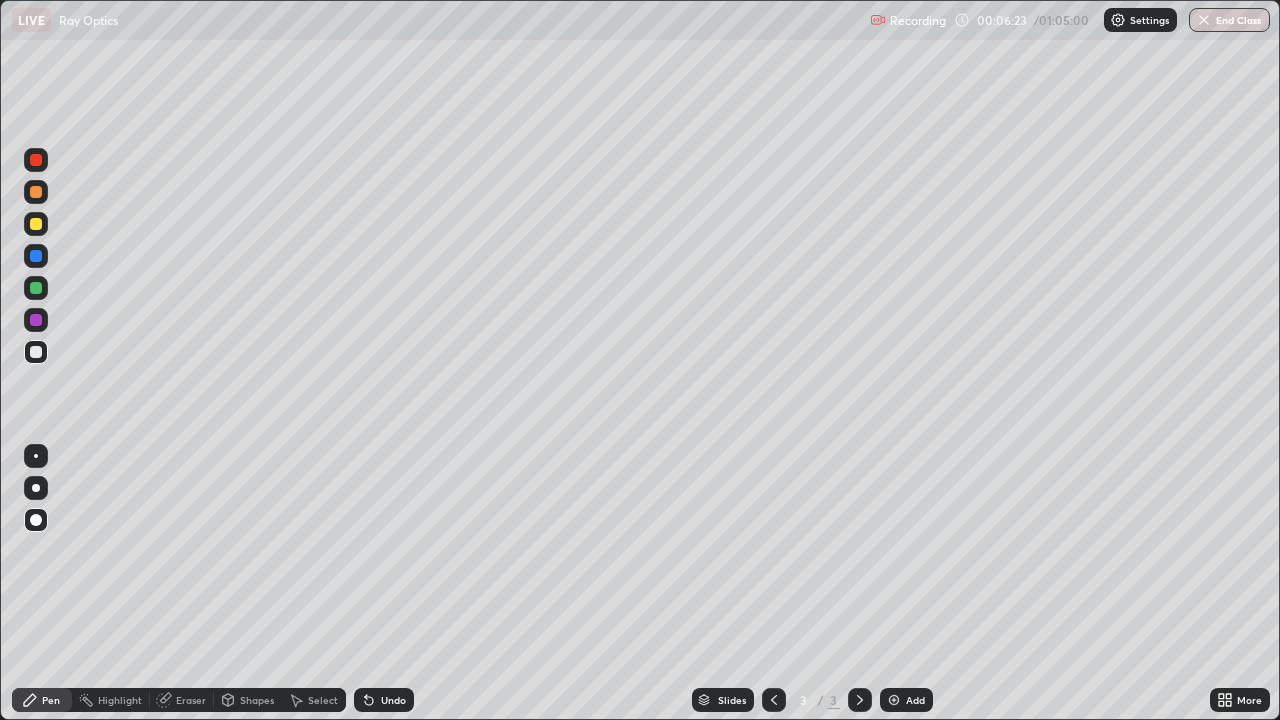 click at bounding box center (36, 288) 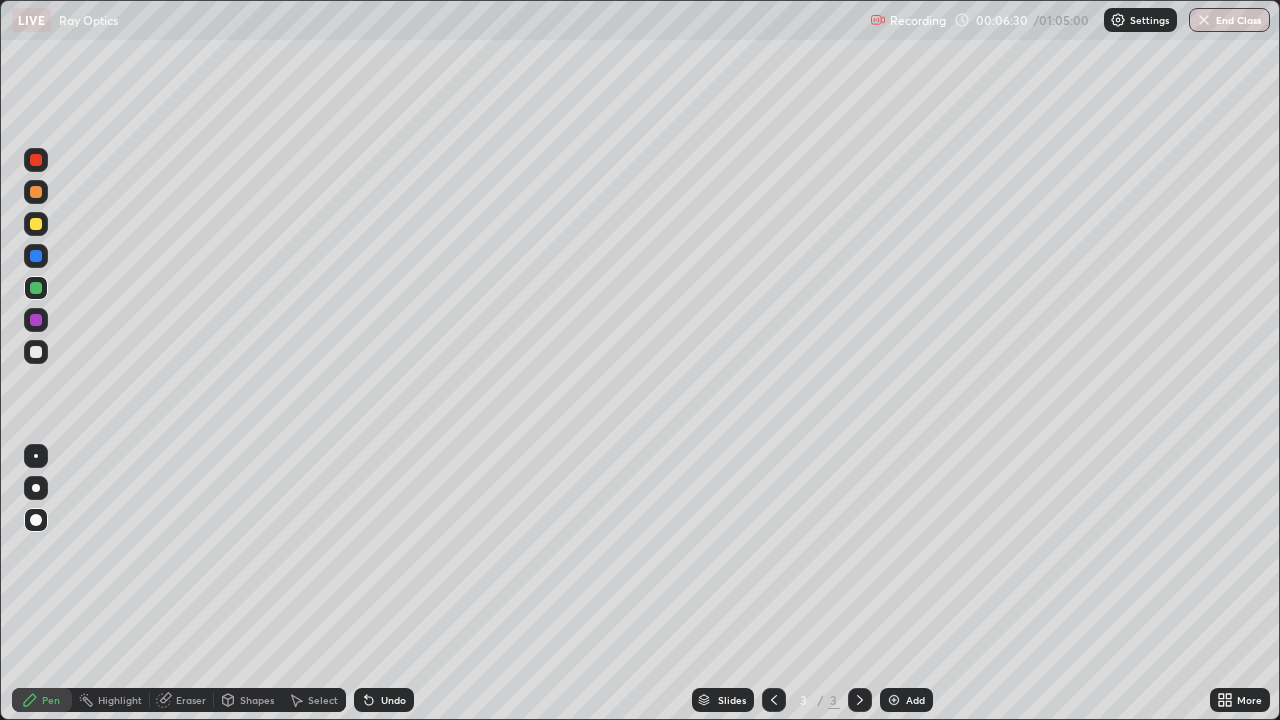 click at bounding box center [36, 352] 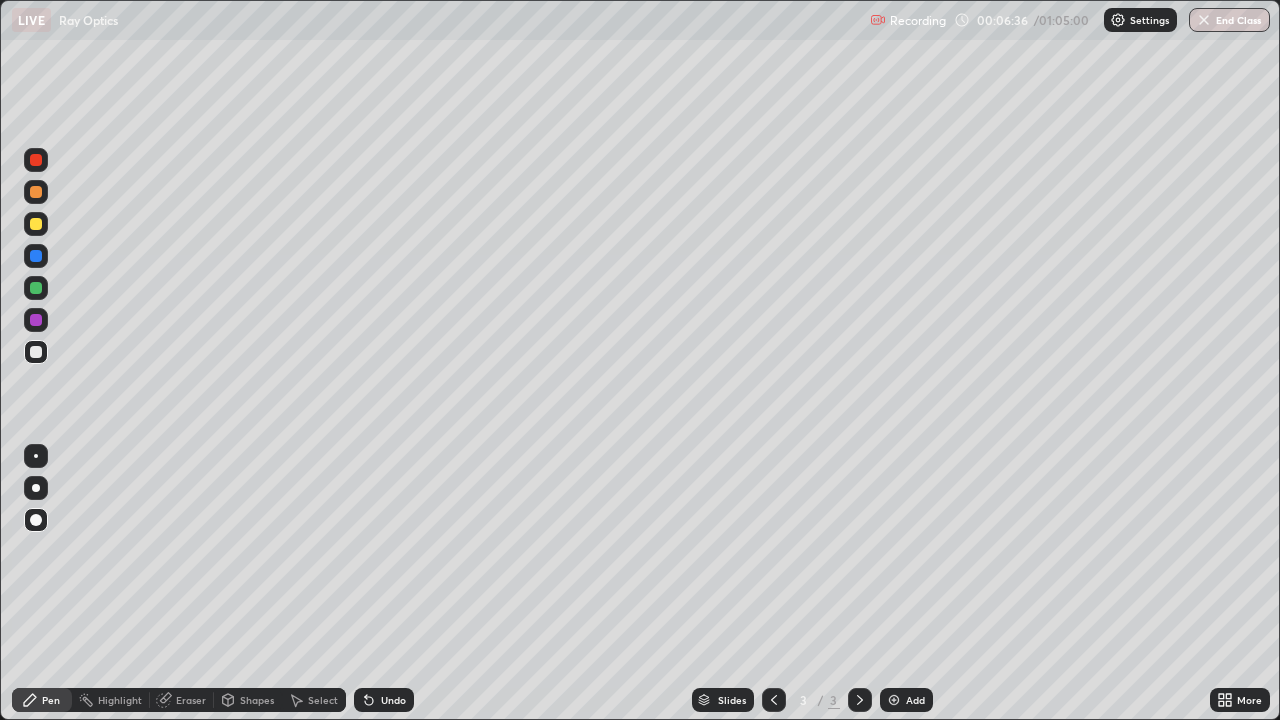 click at bounding box center [36, 320] 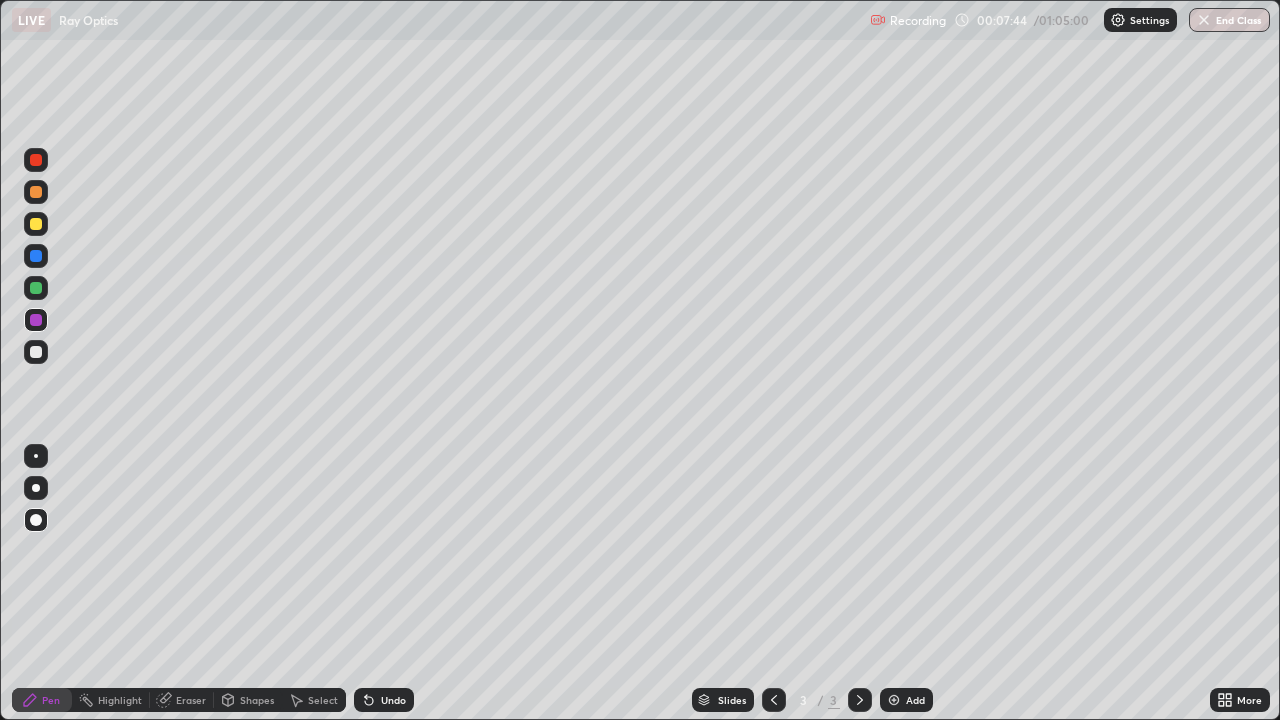 click on "Undo" at bounding box center (393, 700) 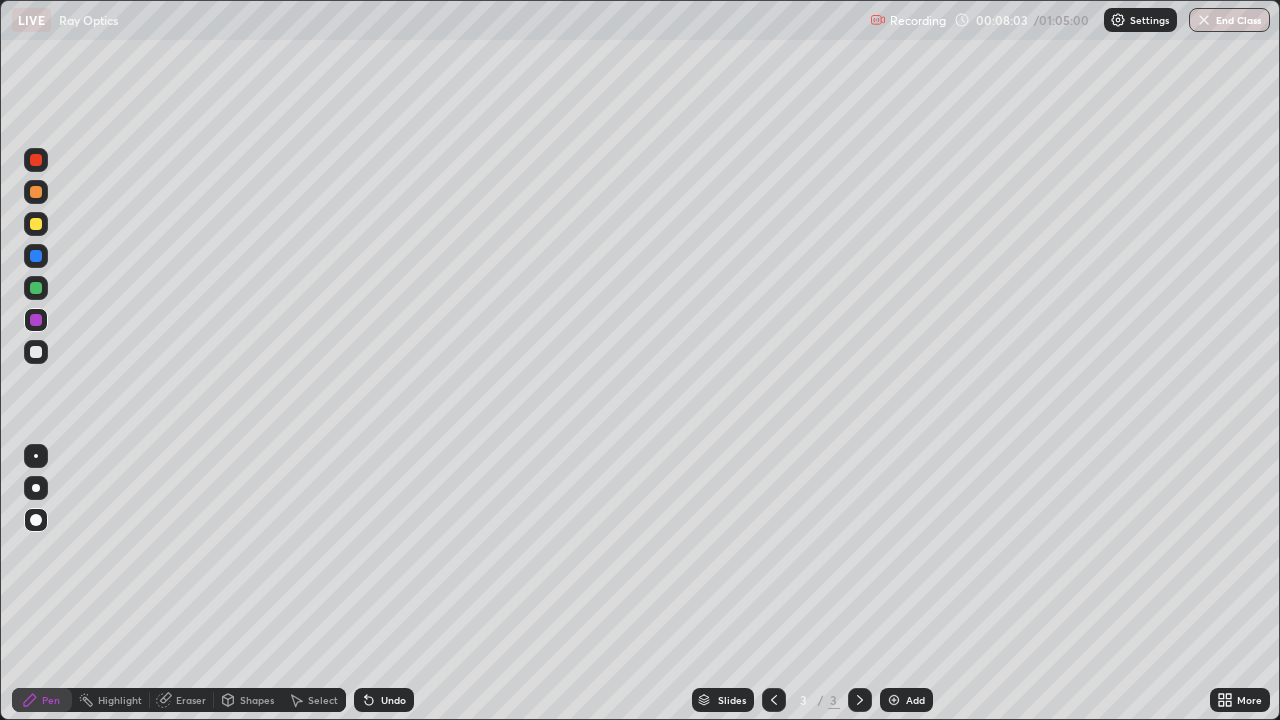 click at bounding box center [36, 256] 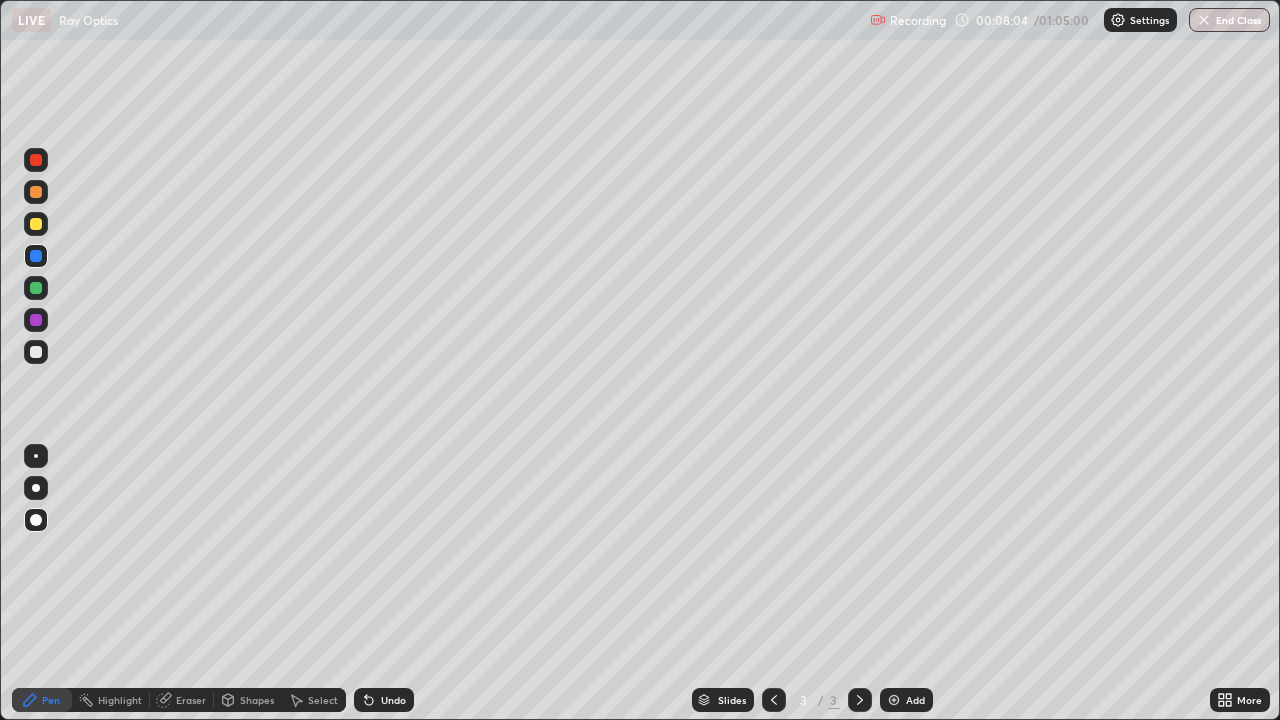 click at bounding box center (36, 224) 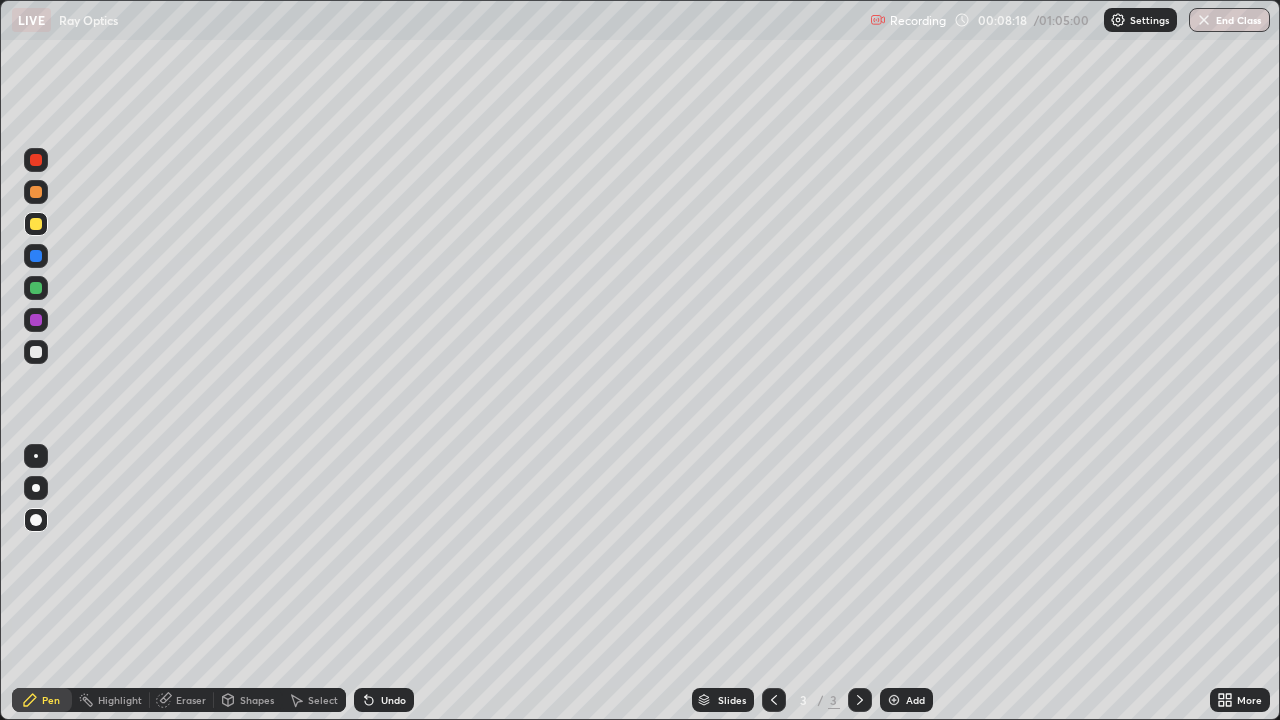 click at bounding box center (36, 192) 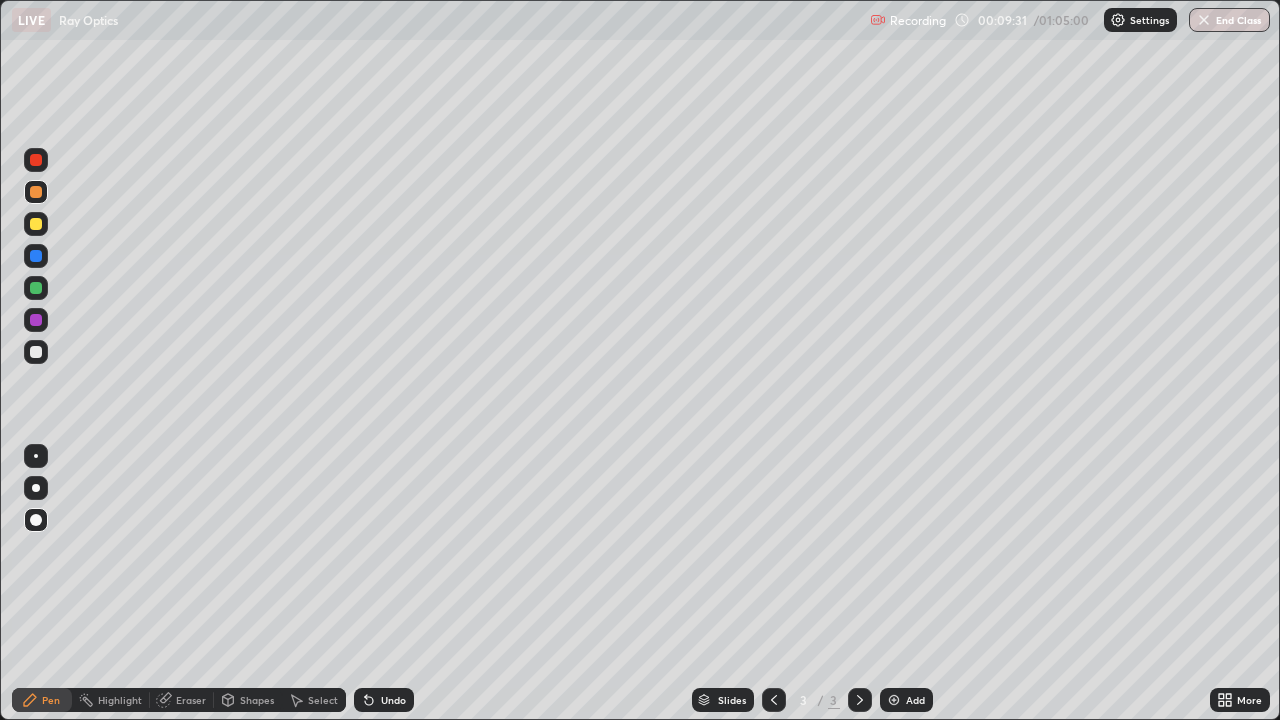 click at bounding box center [36, 224] 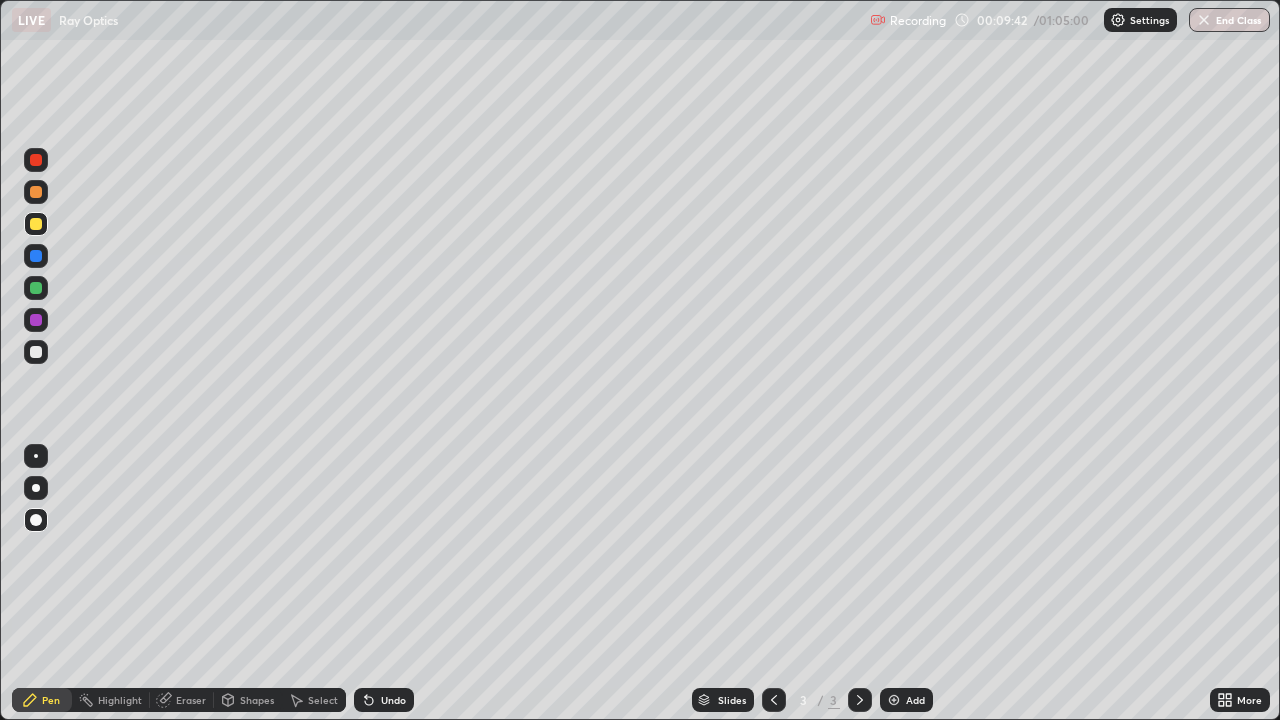 click on "Undo" at bounding box center [384, 700] 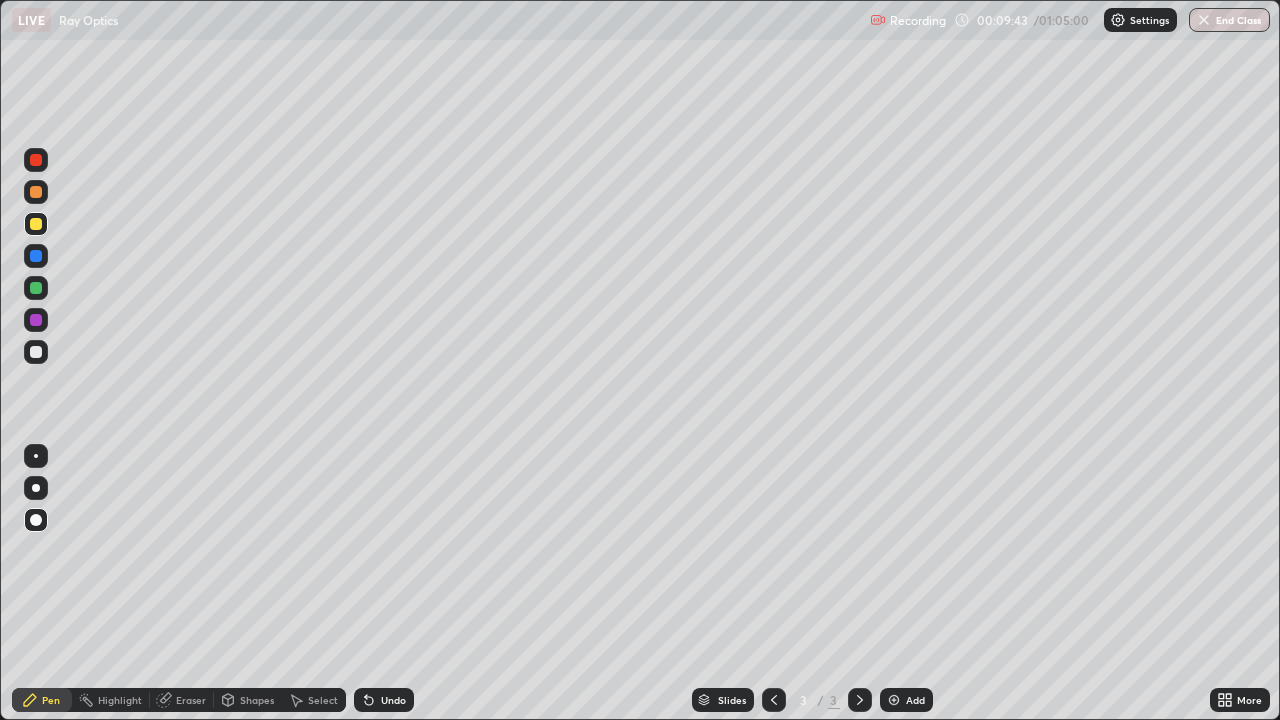 click on "Undo" at bounding box center [384, 700] 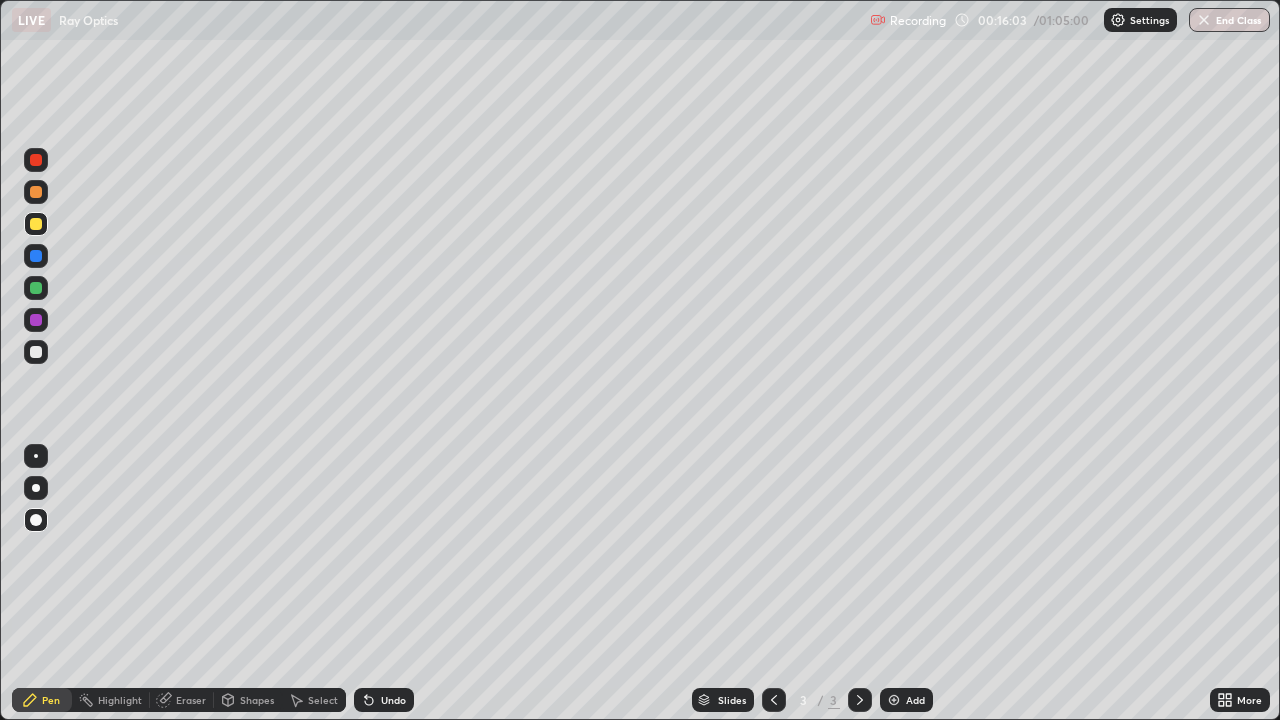 click on "Add" at bounding box center [906, 700] 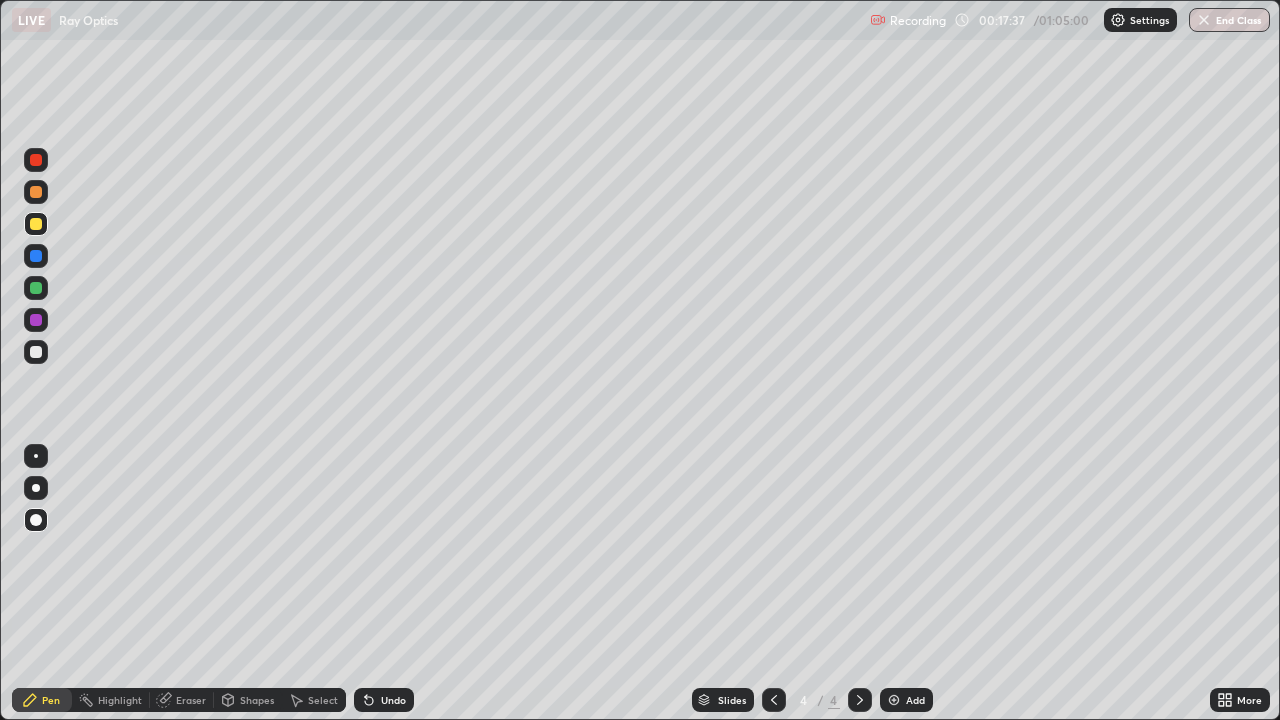 click 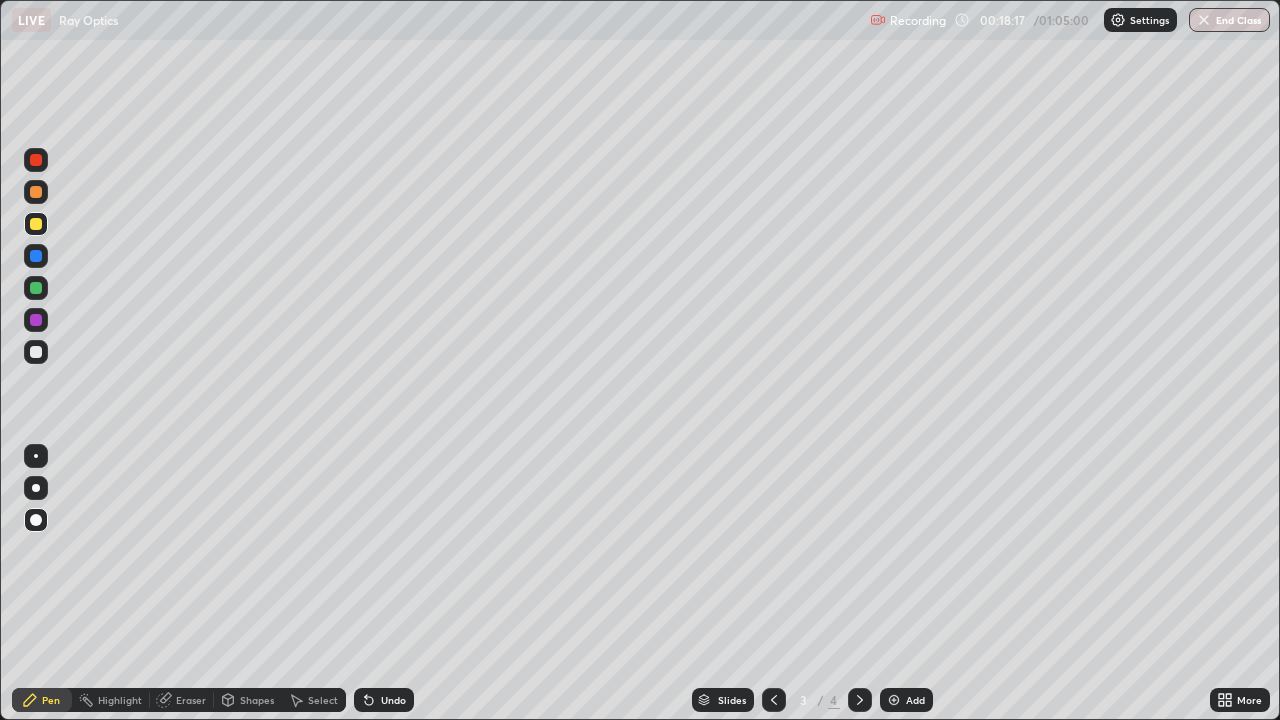 click 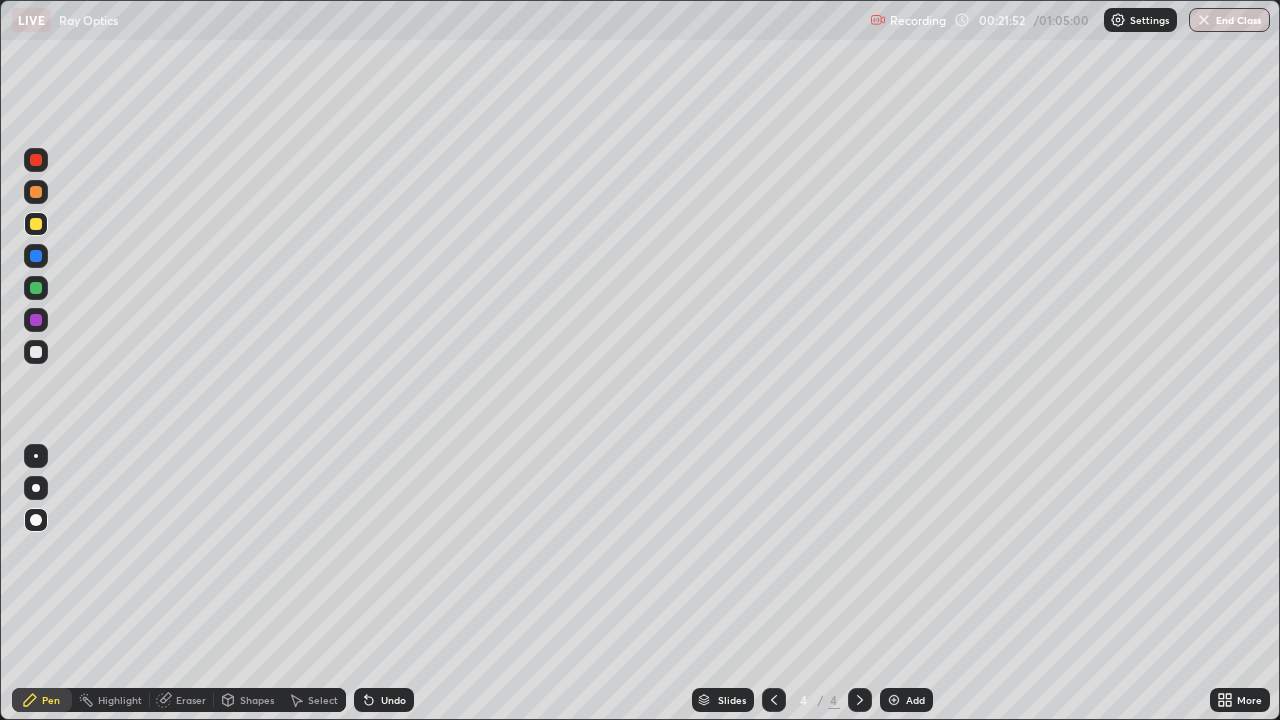click on "Add" at bounding box center (915, 700) 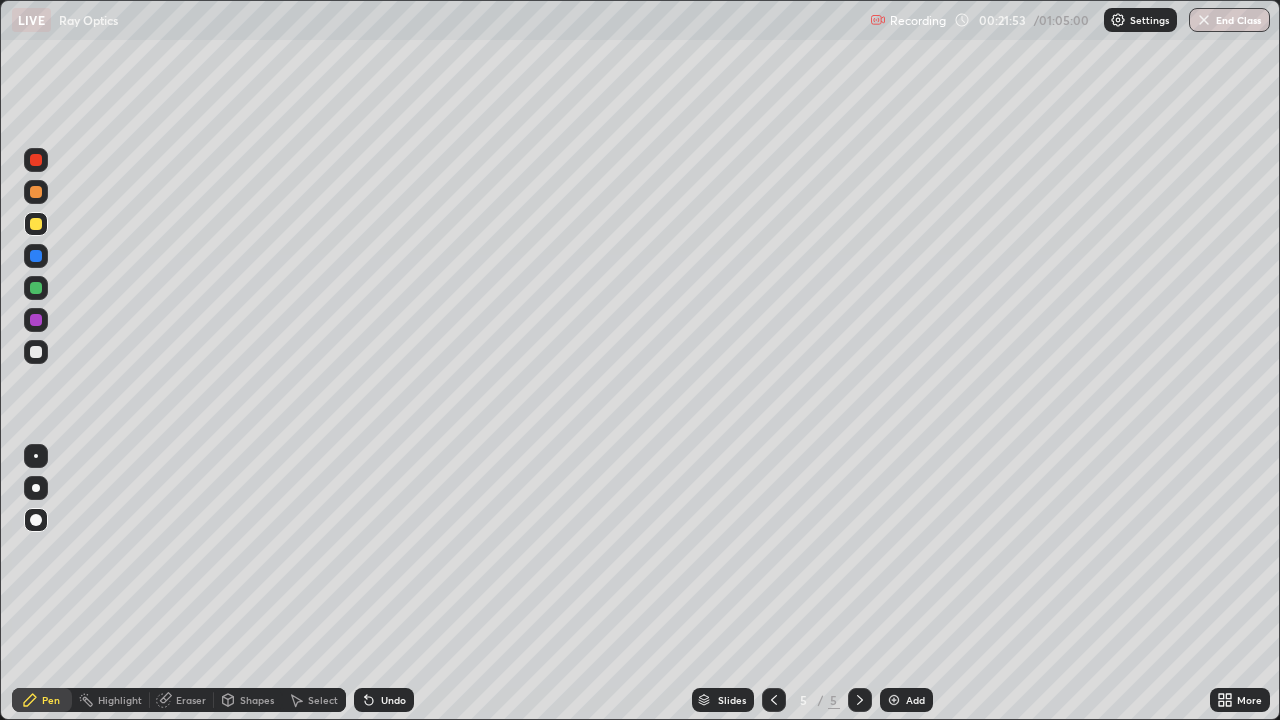 click at bounding box center (36, 352) 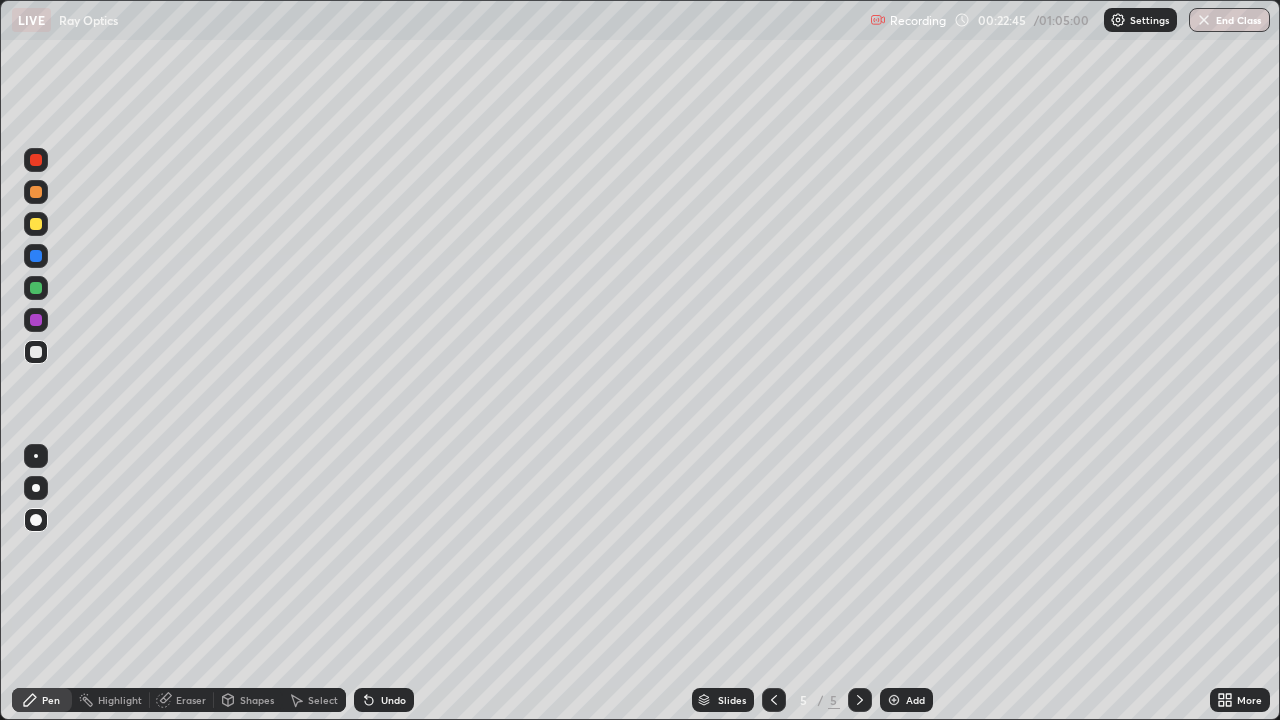 click at bounding box center [36, 224] 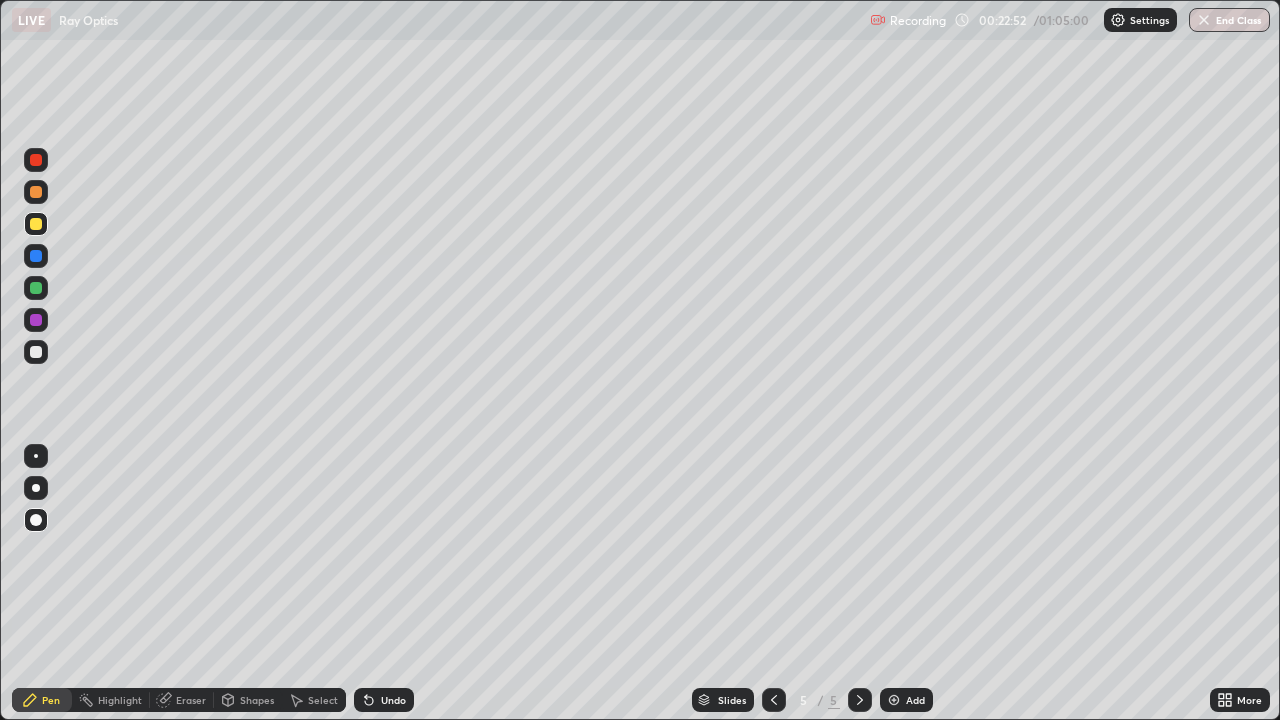 click at bounding box center (36, 352) 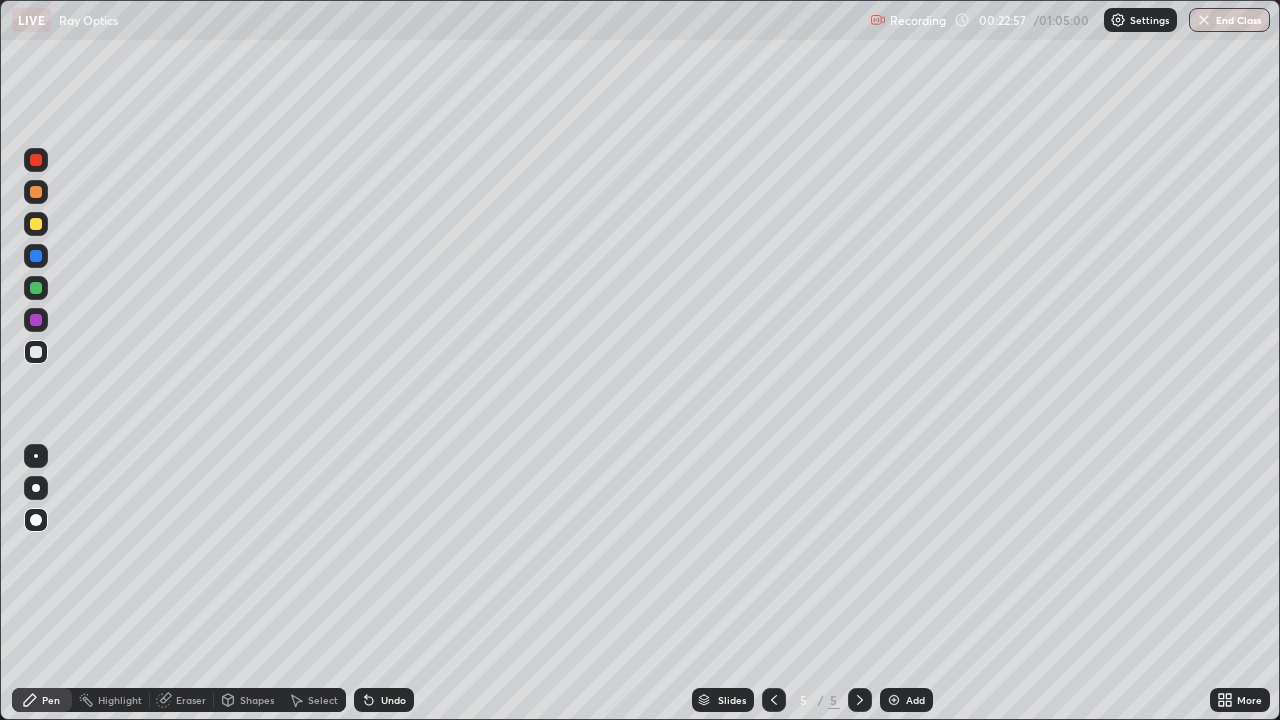 click at bounding box center (36, 320) 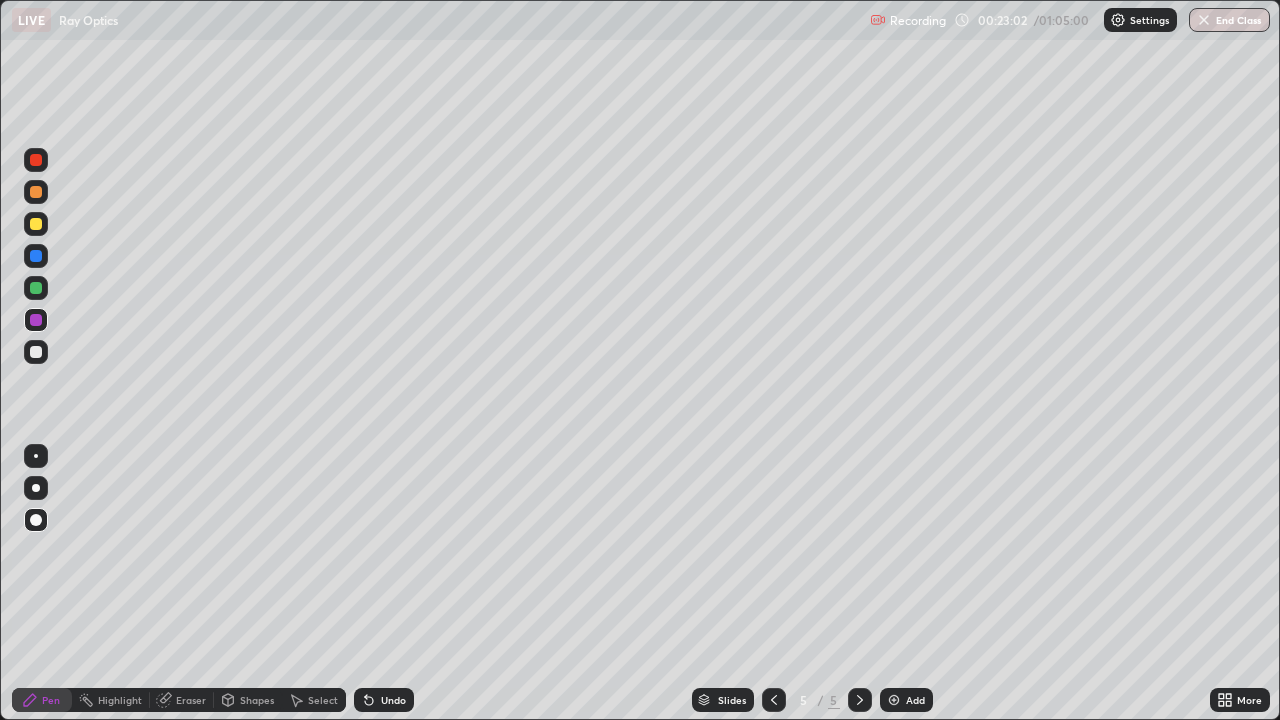 click at bounding box center [36, 352] 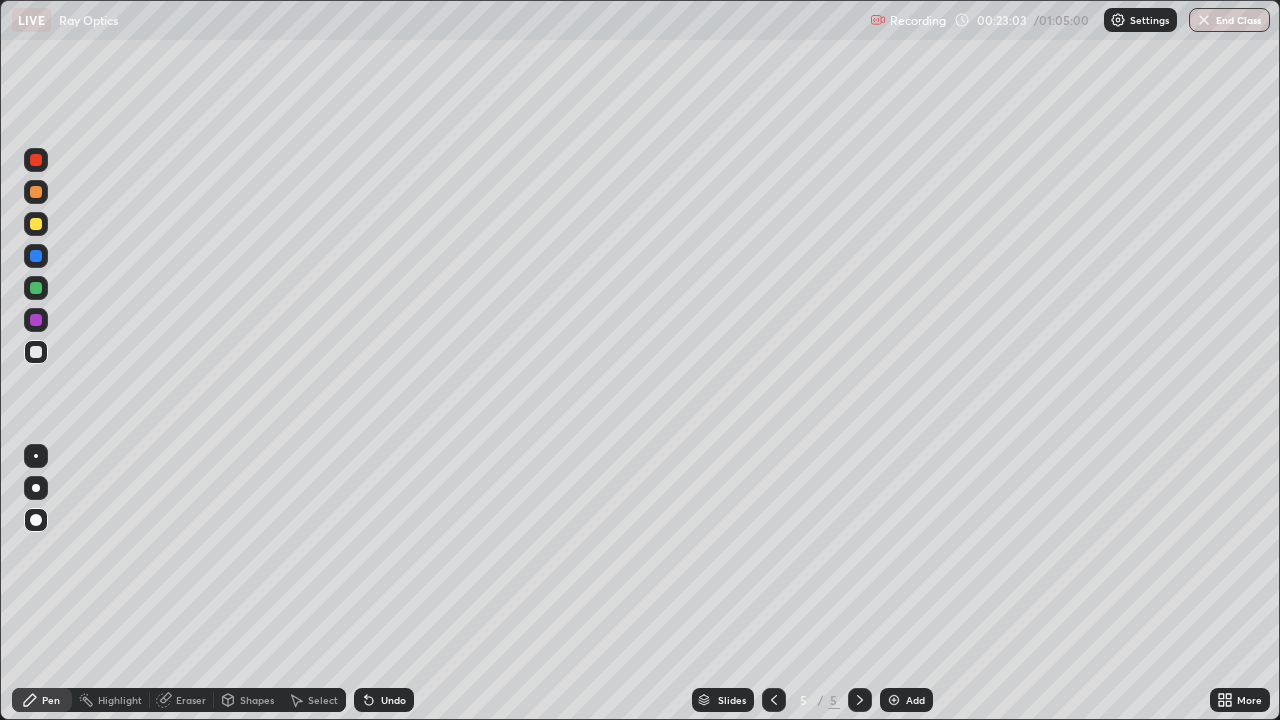 click at bounding box center (36, 288) 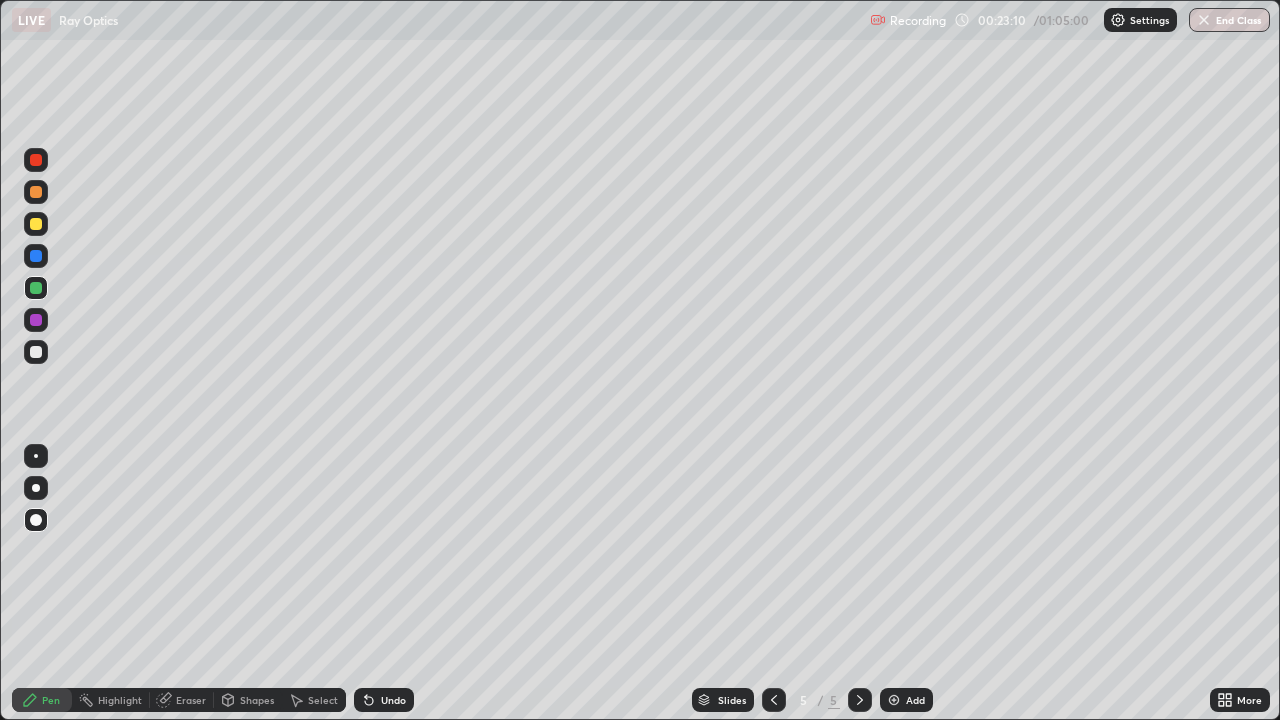 click at bounding box center [36, 352] 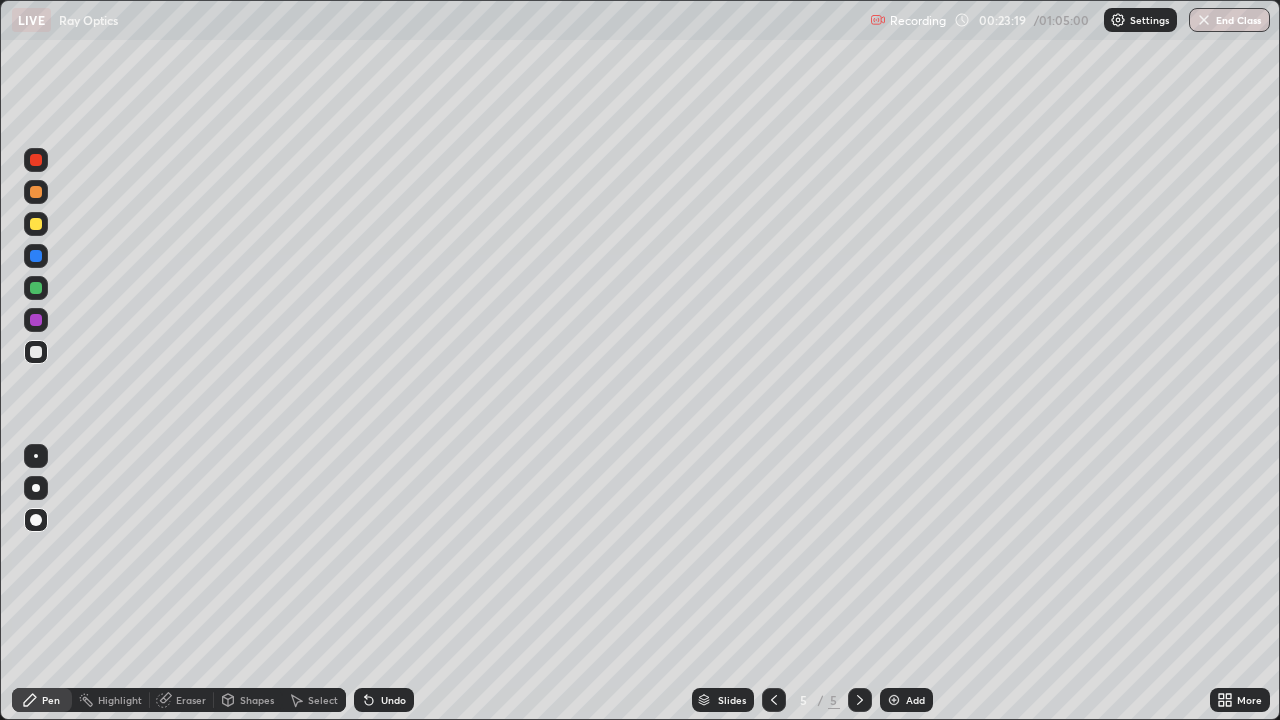click at bounding box center (36, 256) 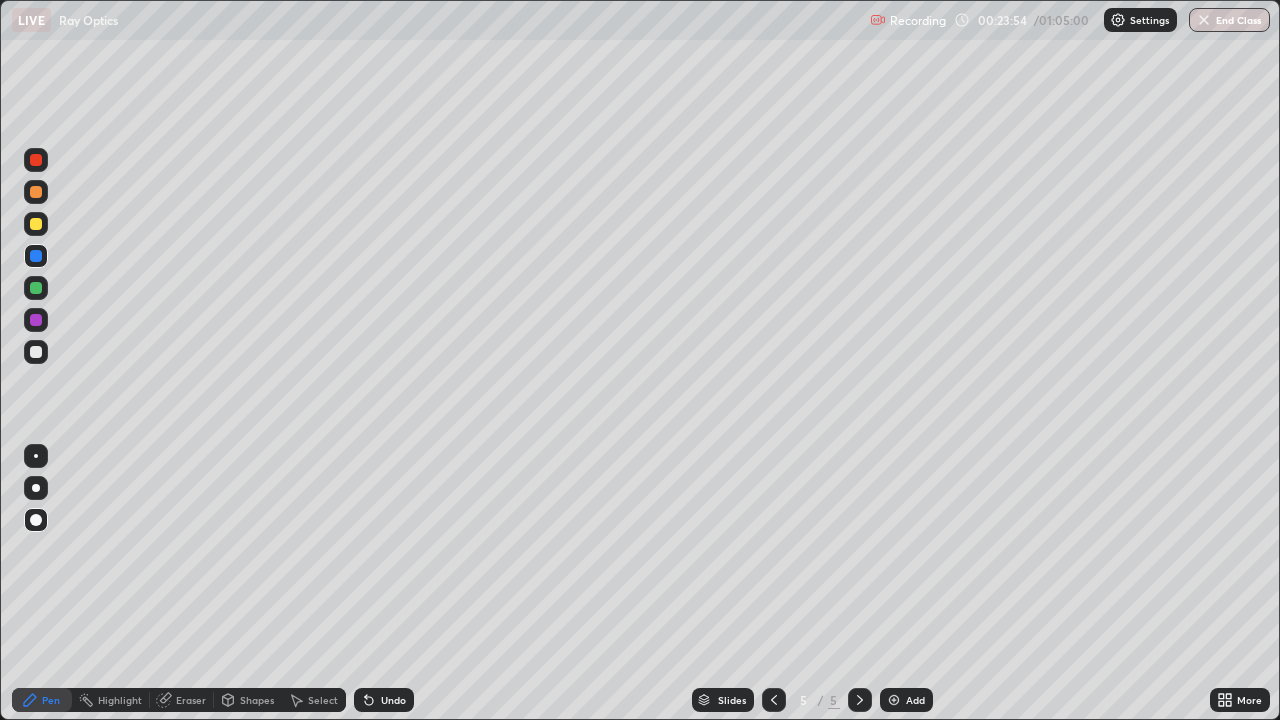 click 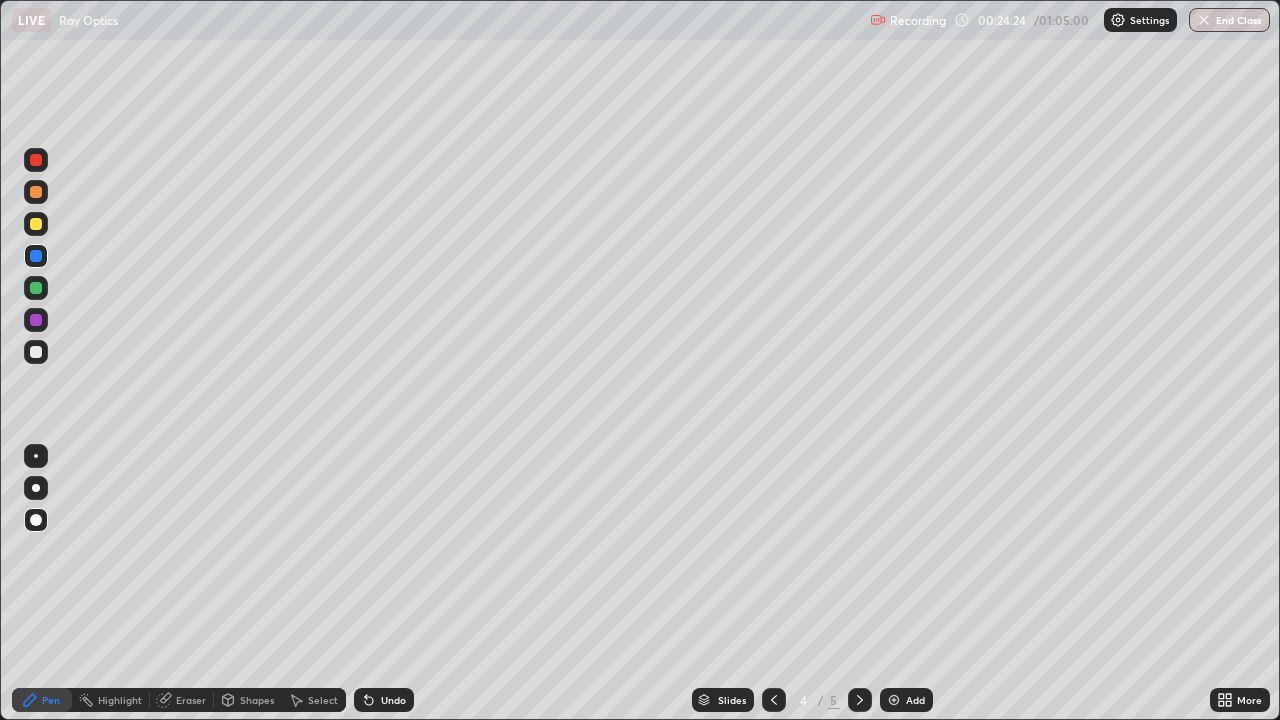 click 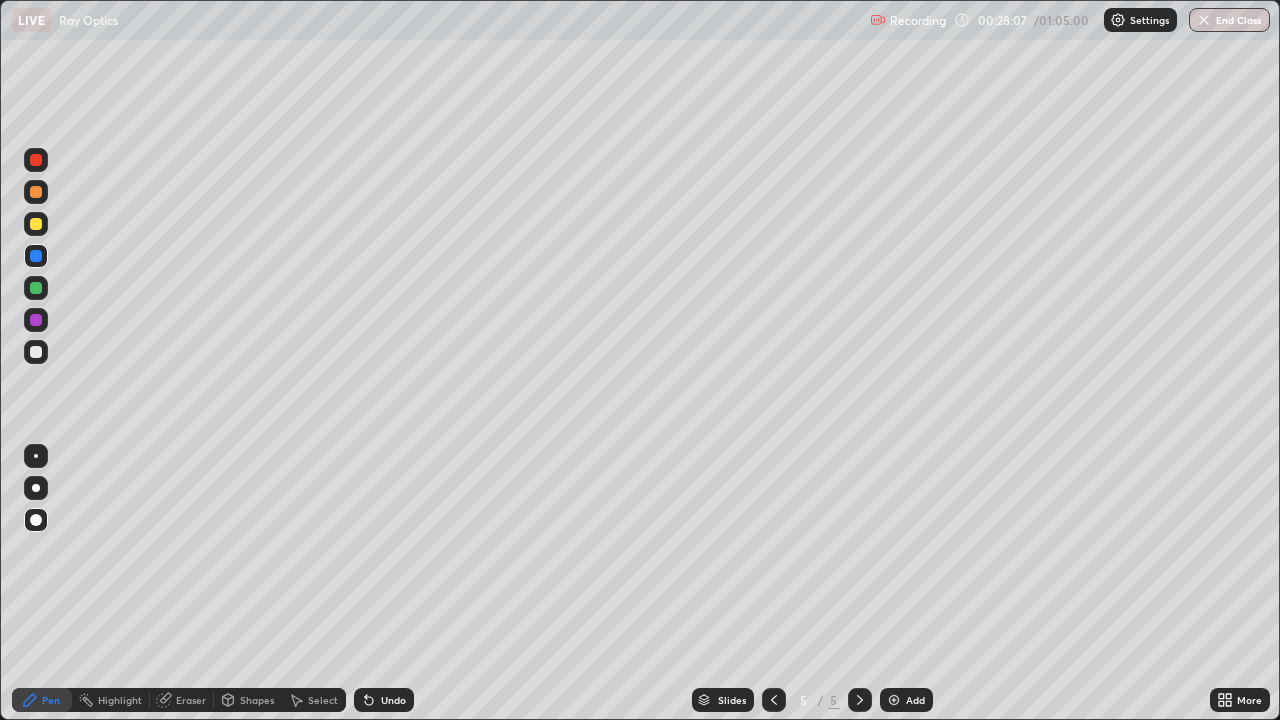 click on "Undo" at bounding box center (393, 700) 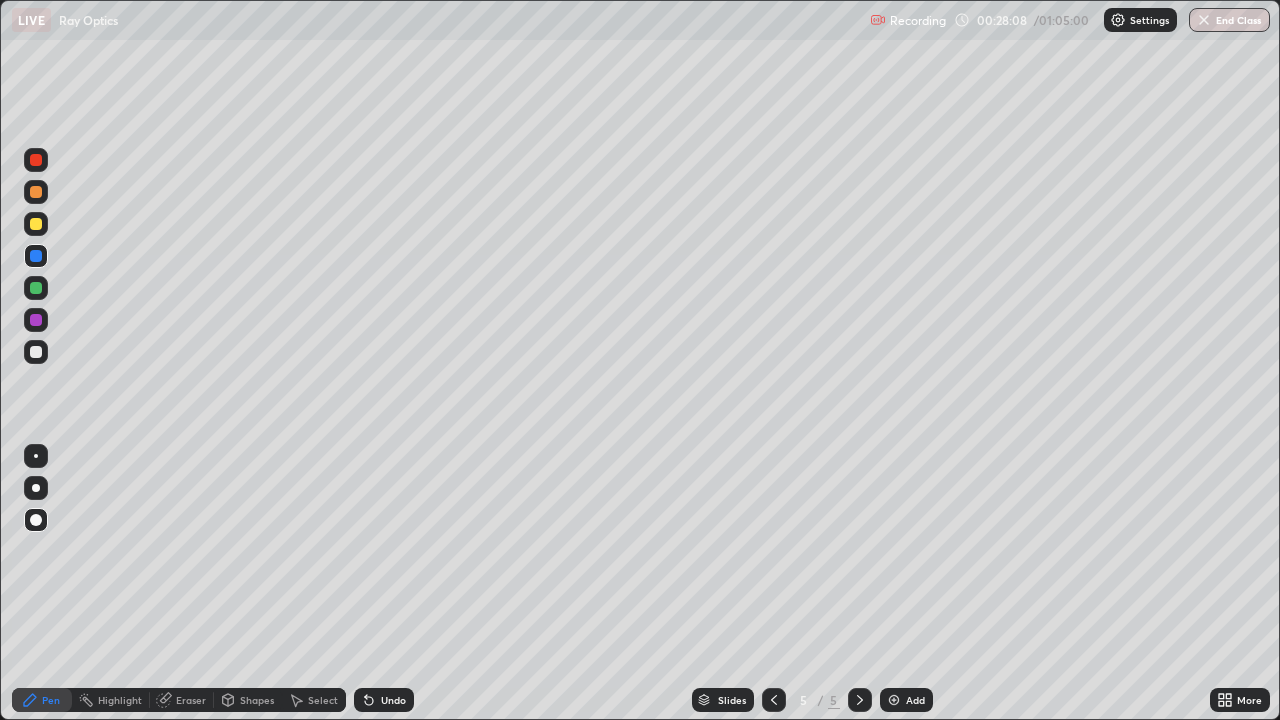 click on "Undo" at bounding box center [384, 700] 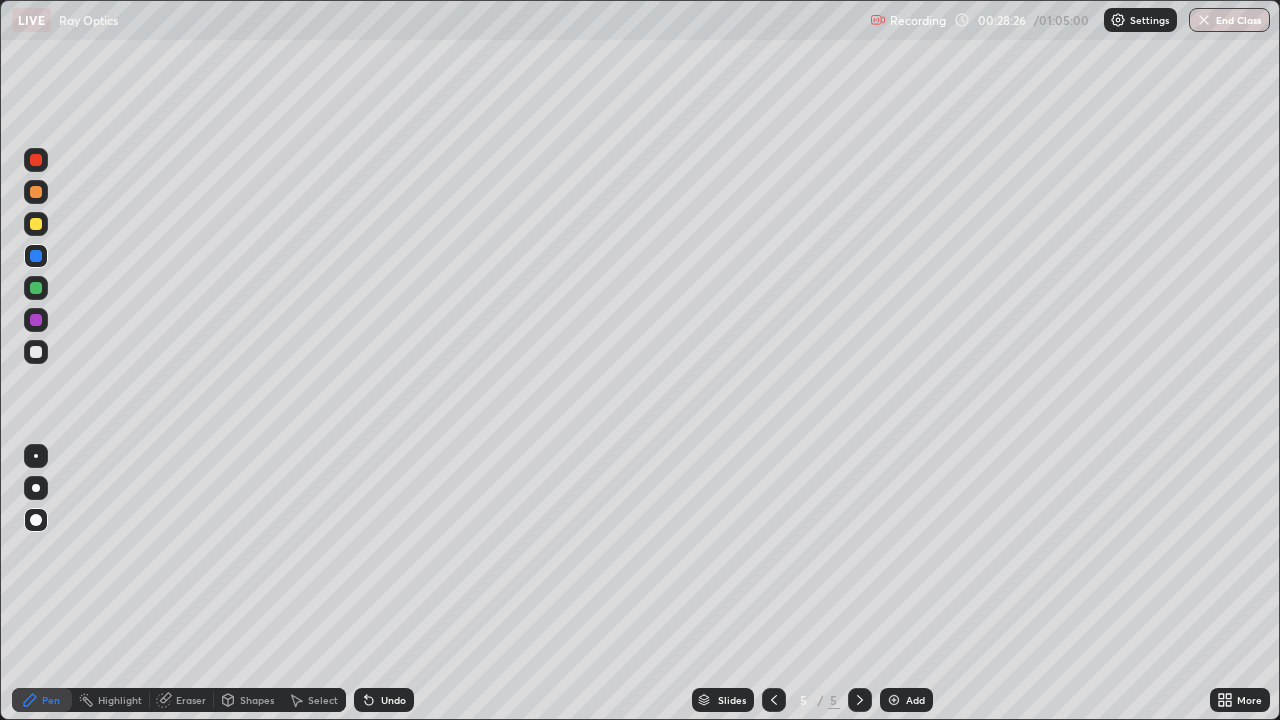 click at bounding box center [36, 352] 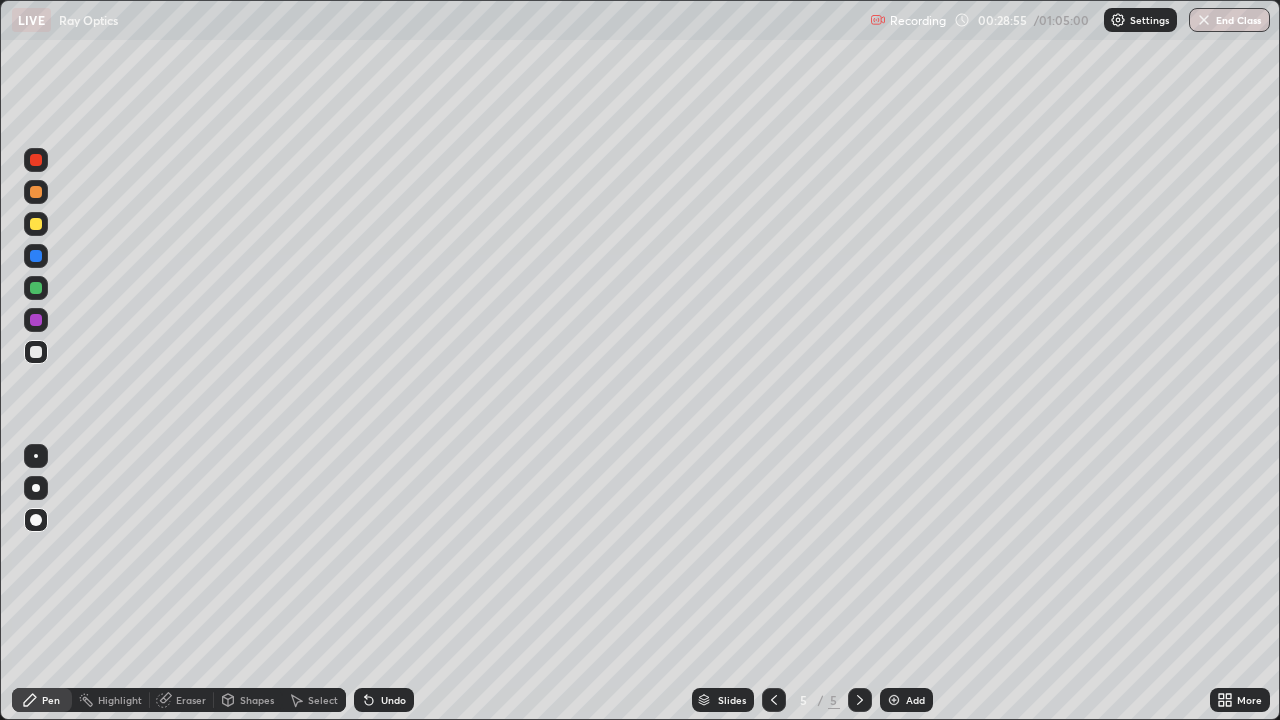 click at bounding box center (36, 224) 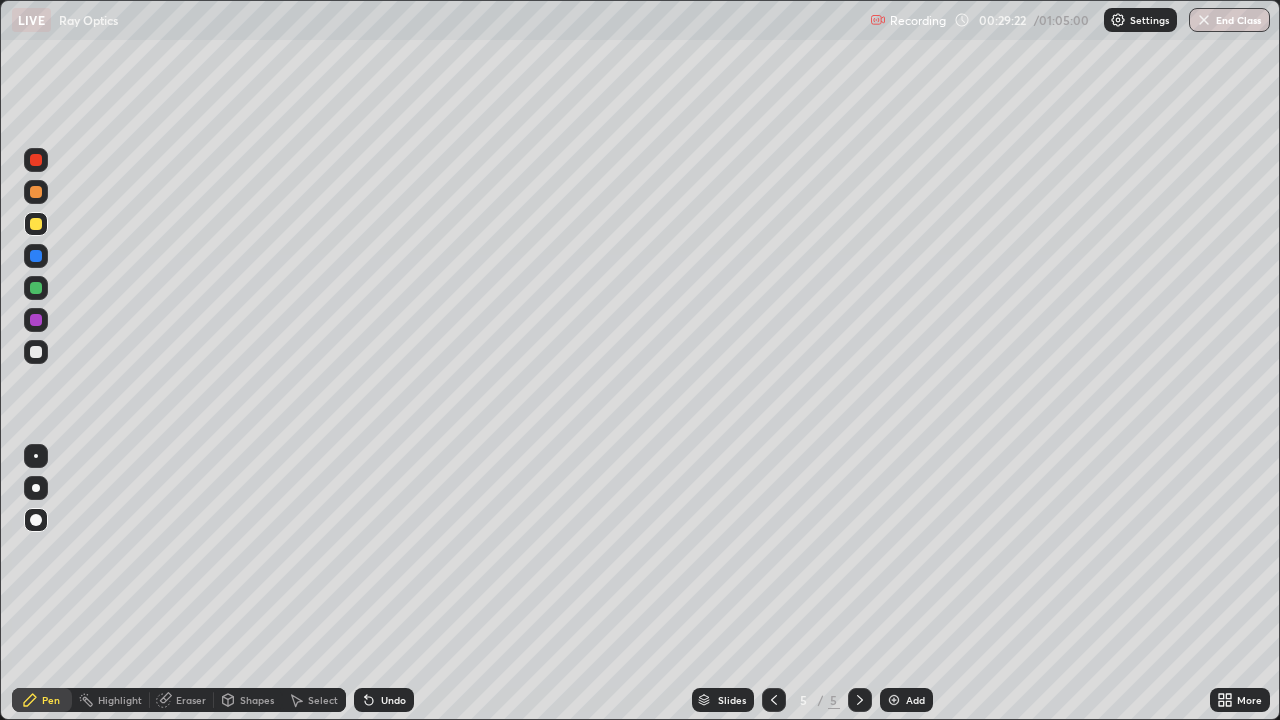 click at bounding box center [36, 288] 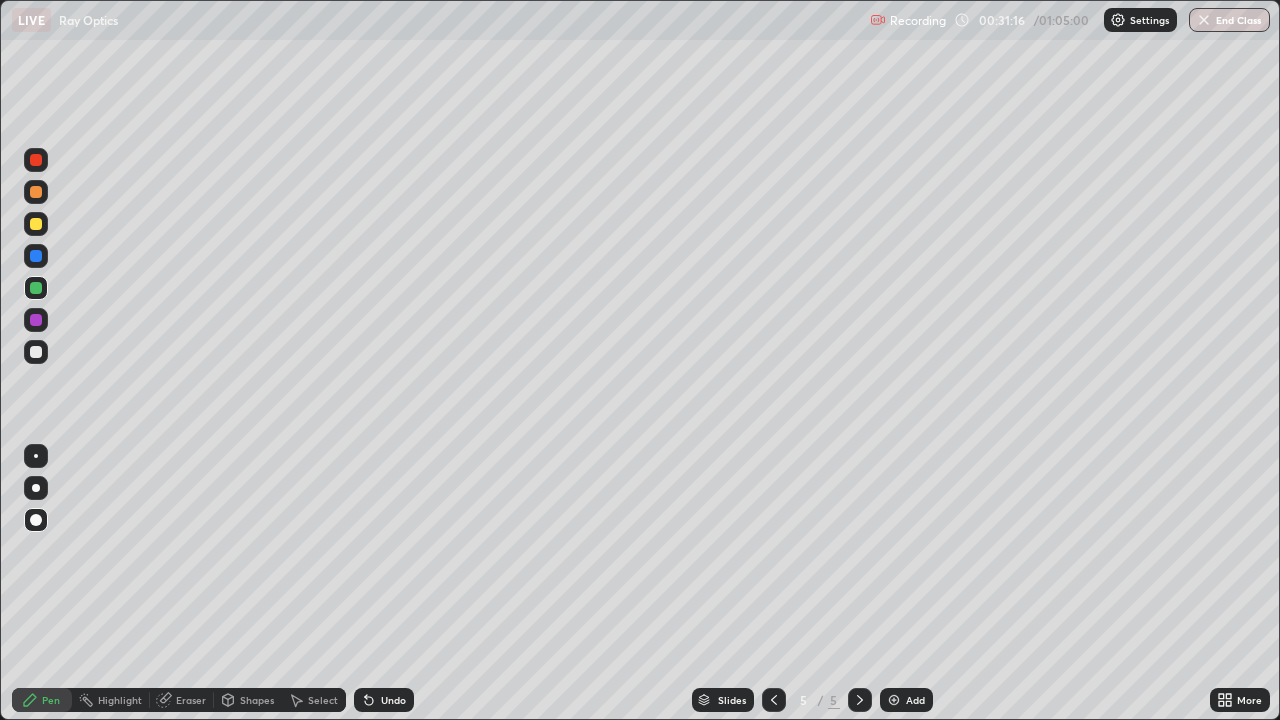 click on "Add" at bounding box center (915, 700) 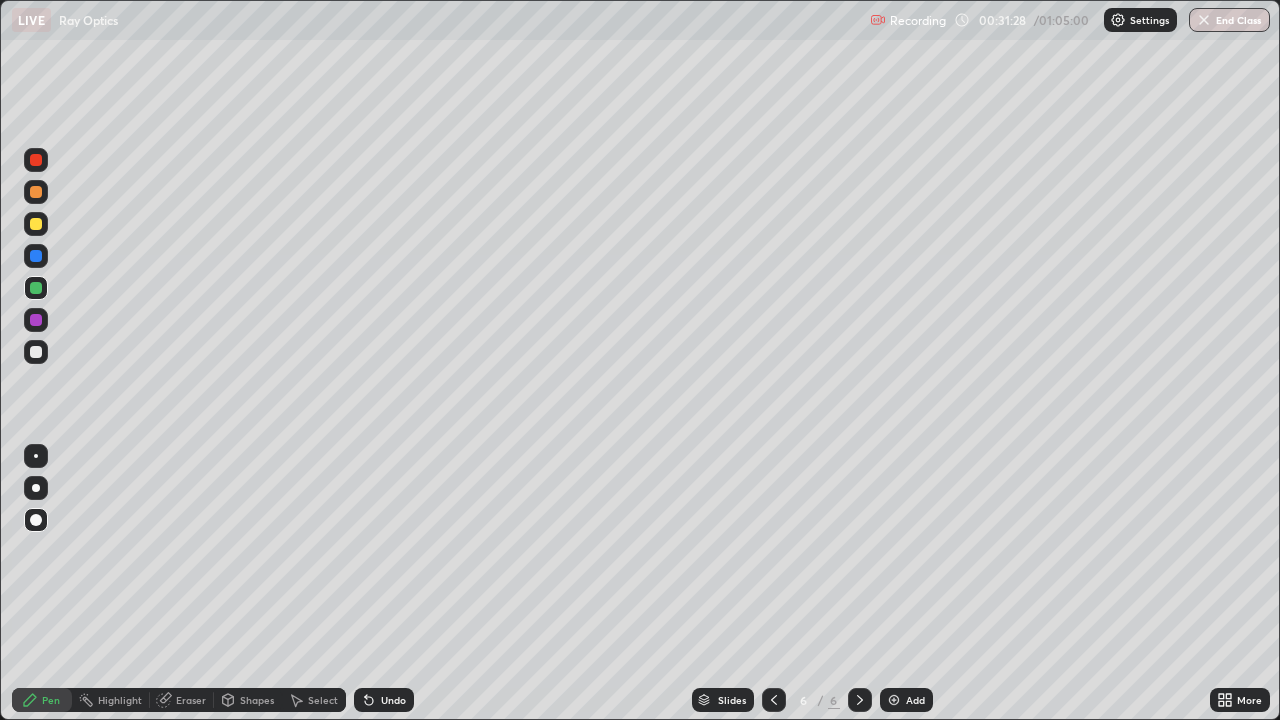 click on "Undo" at bounding box center (393, 700) 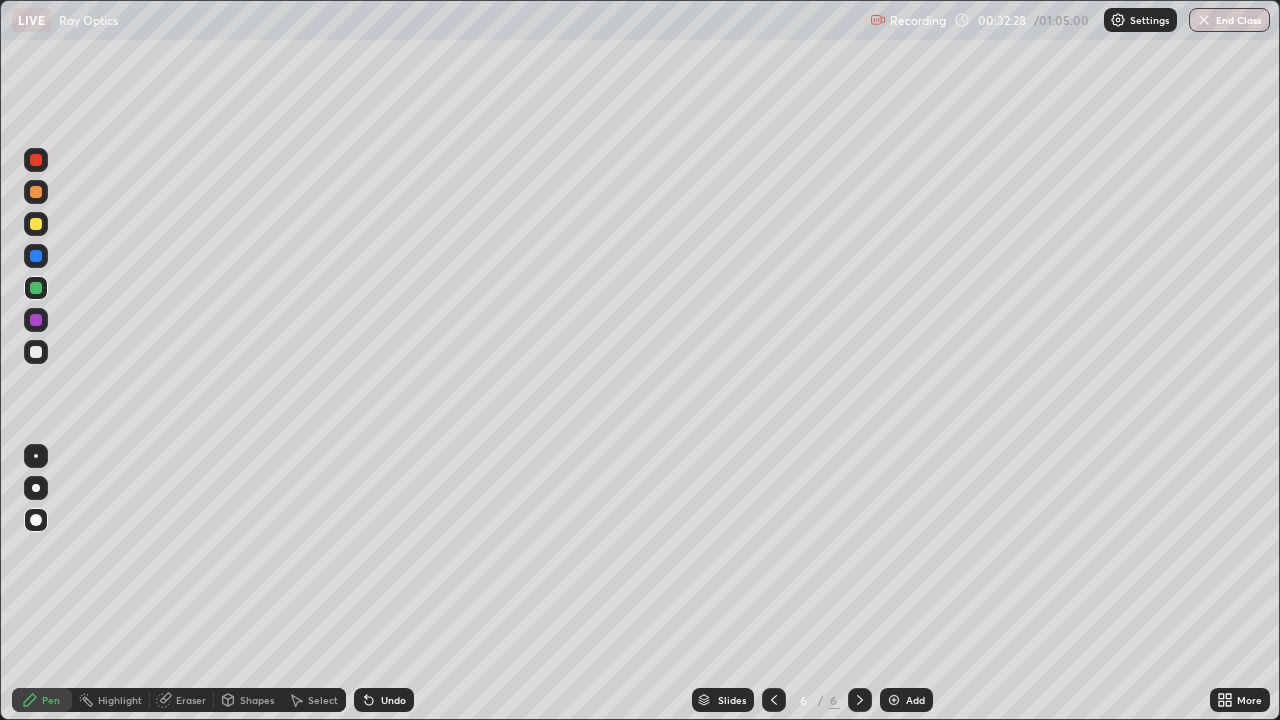 click at bounding box center [774, 700] 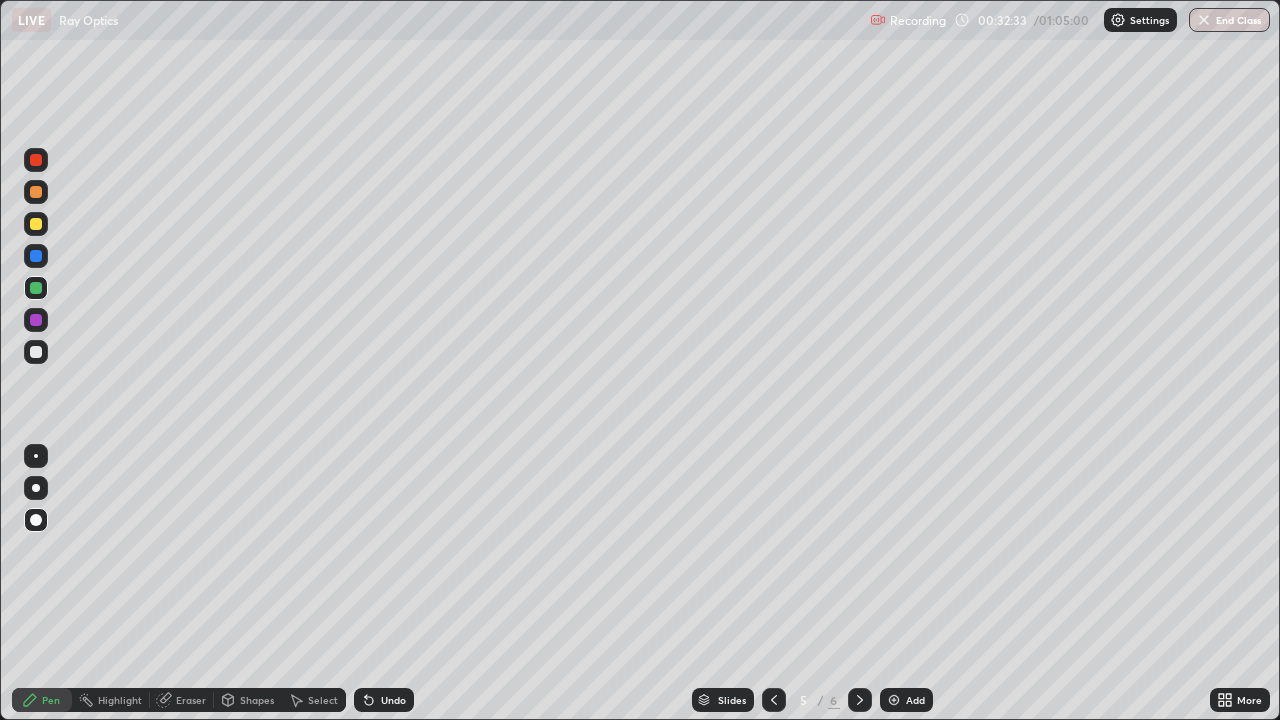 click 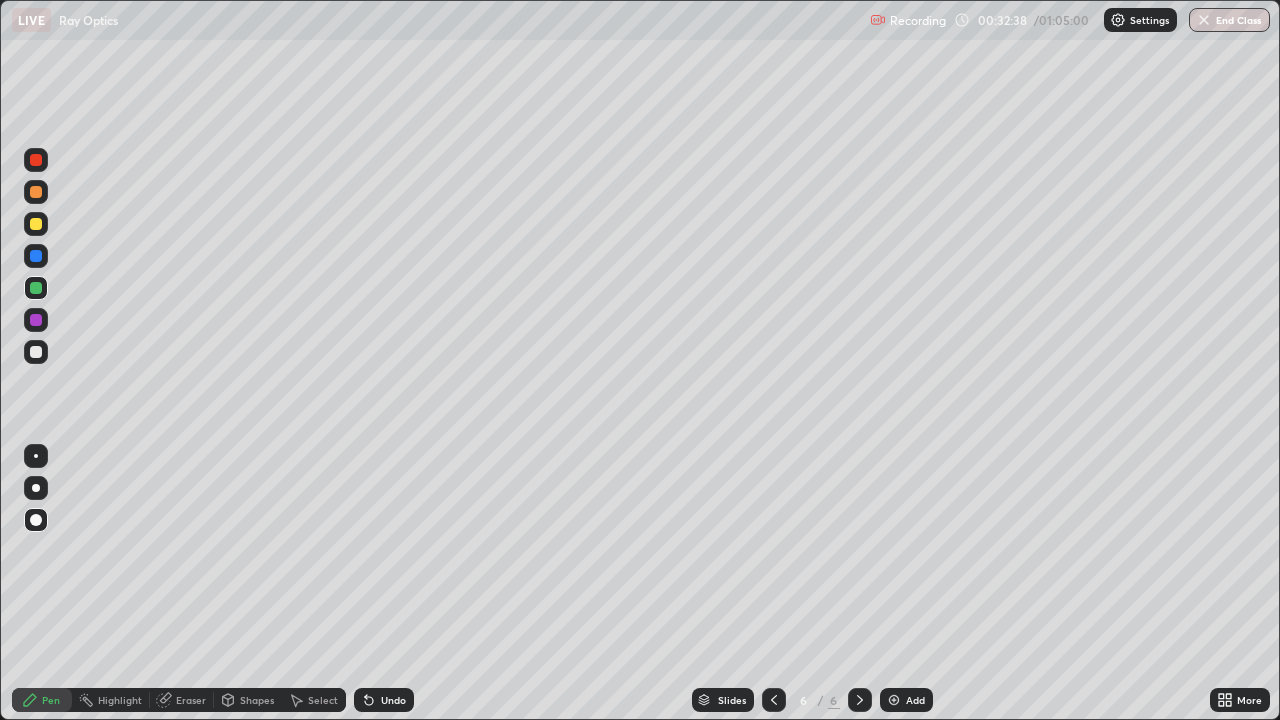 click on "Undo" at bounding box center [393, 700] 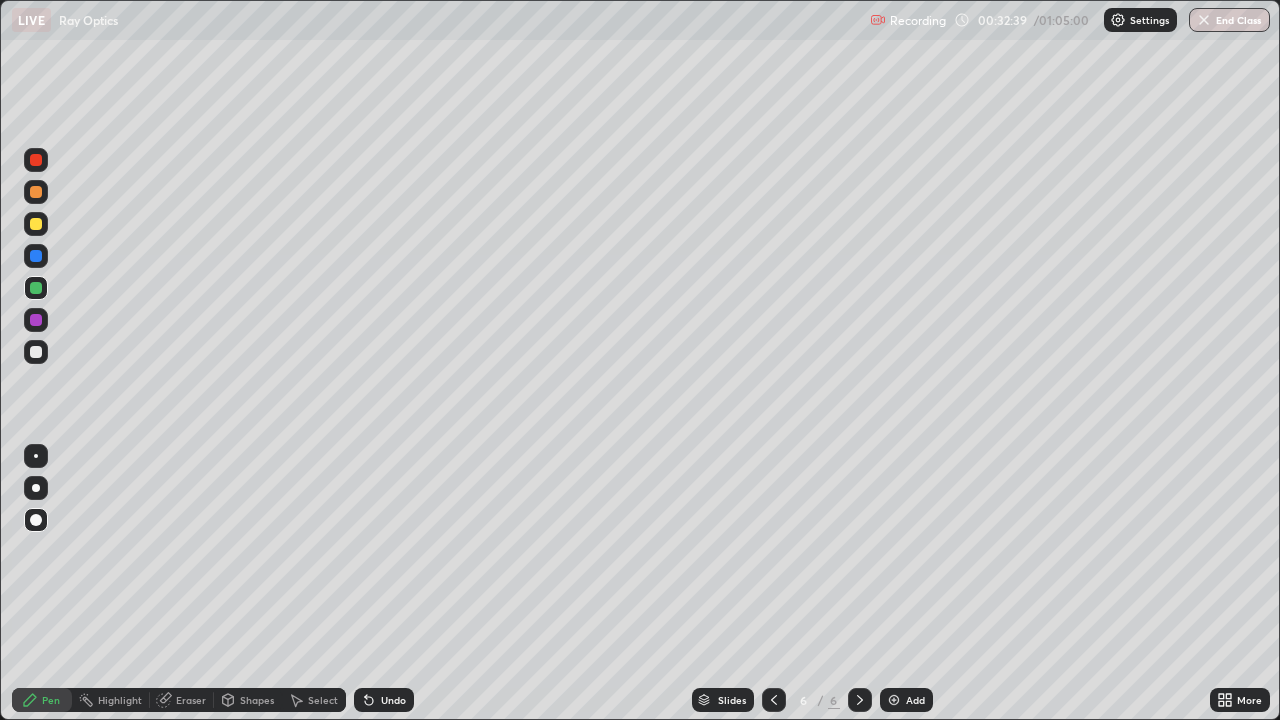 click at bounding box center (36, 352) 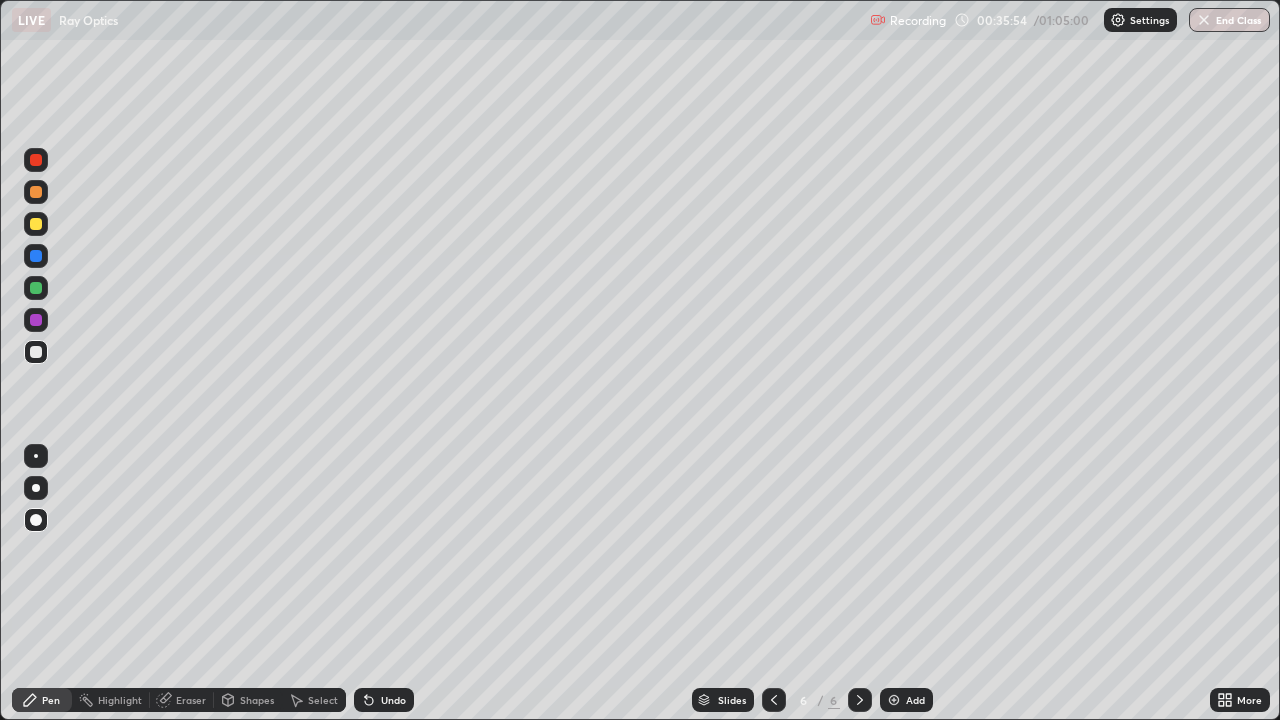 click on "End Class" at bounding box center [1229, 20] 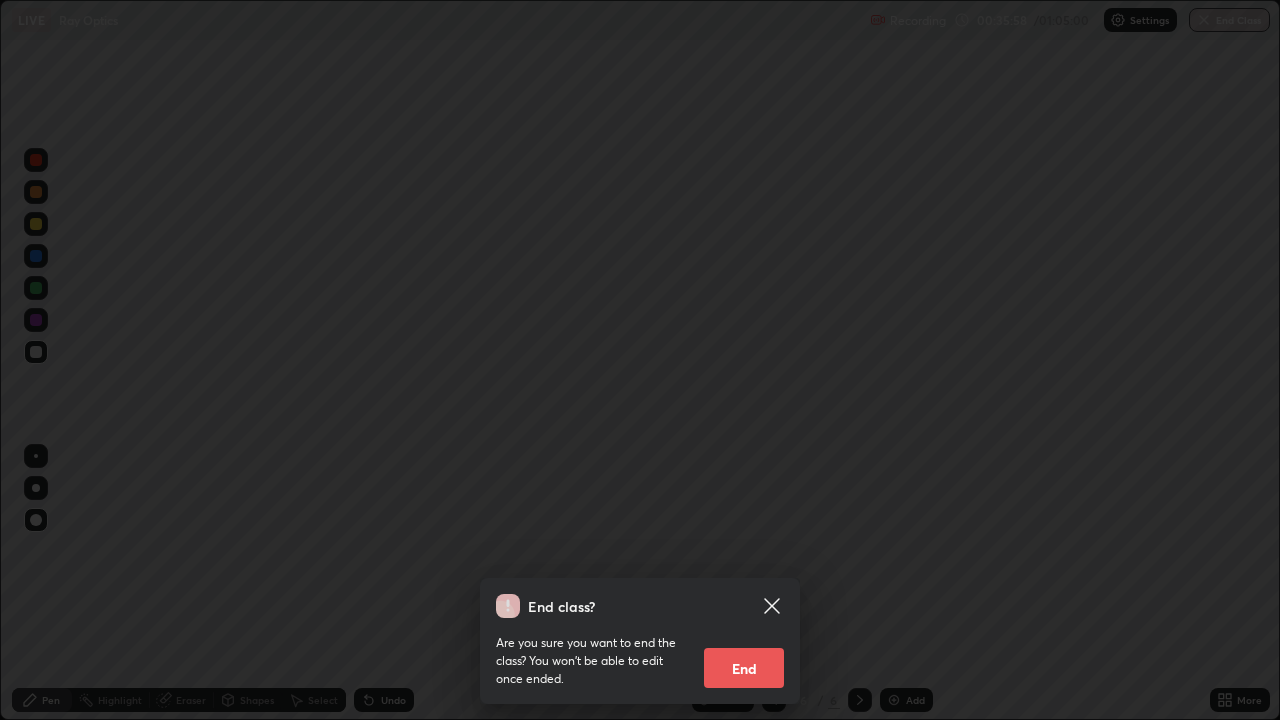 click 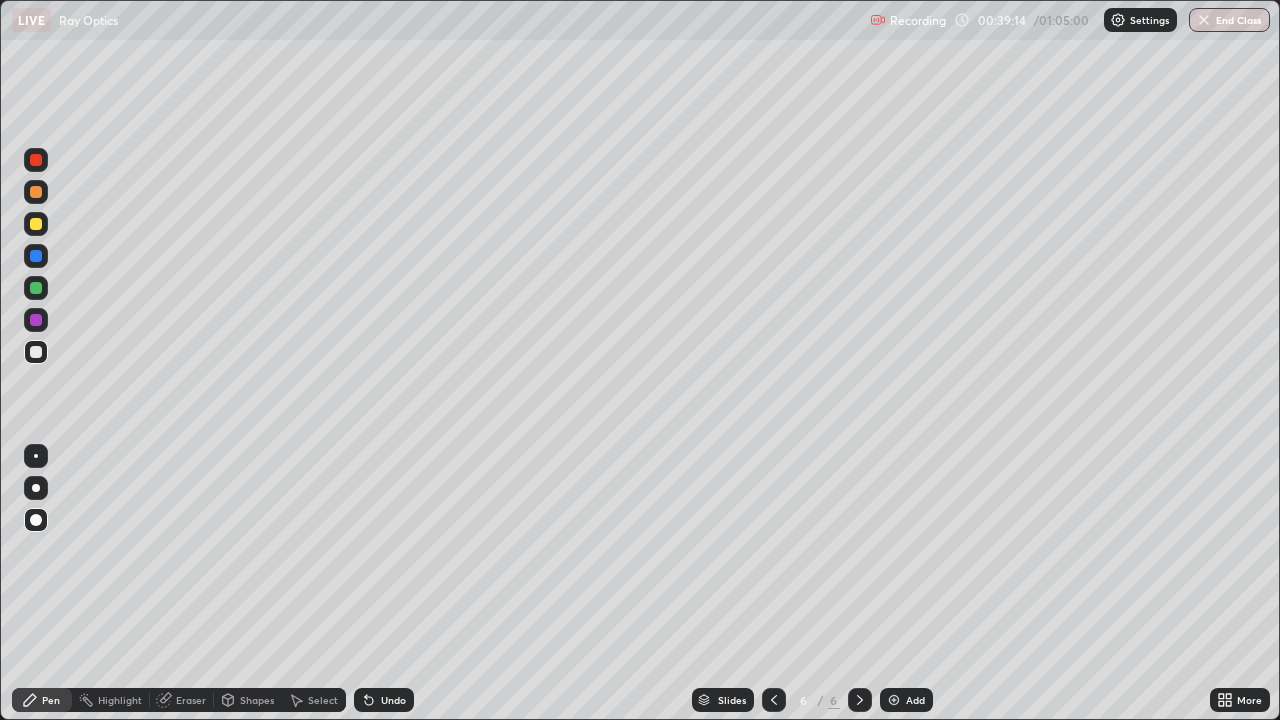 click on "Eraser" at bounding box center (182, 700) 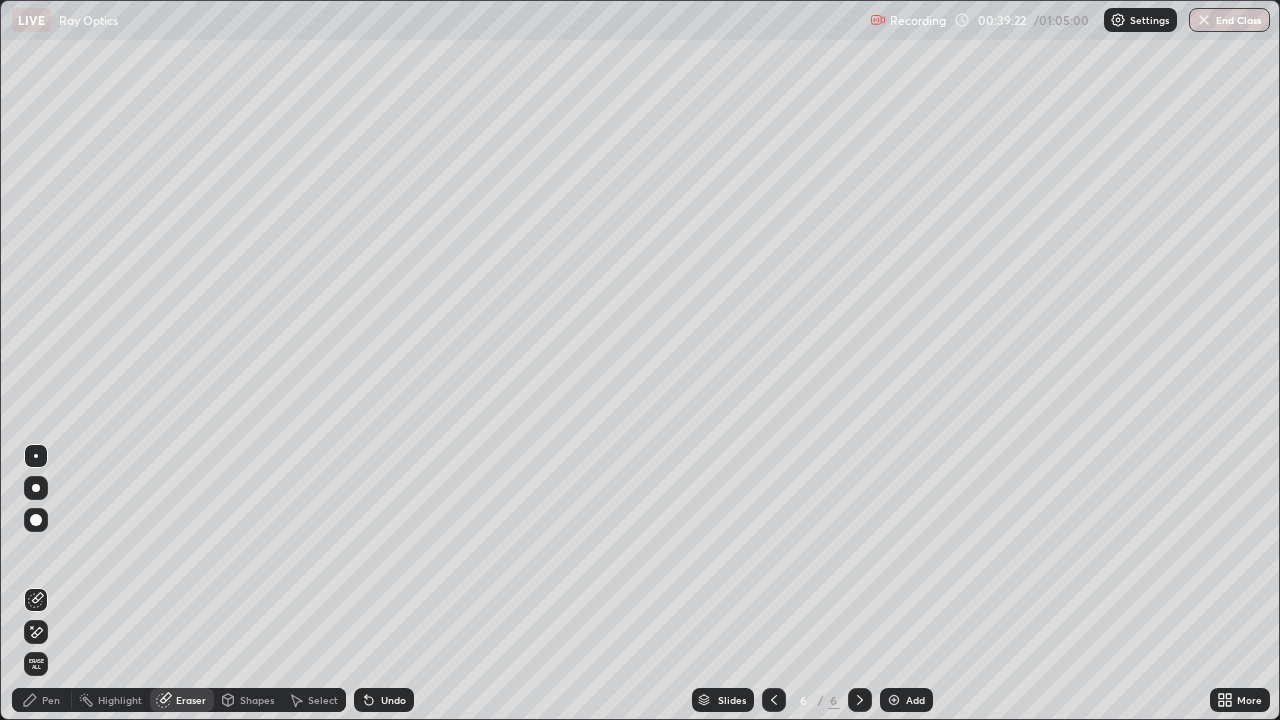 click on "End Class" at bounding box center [1229, 20] 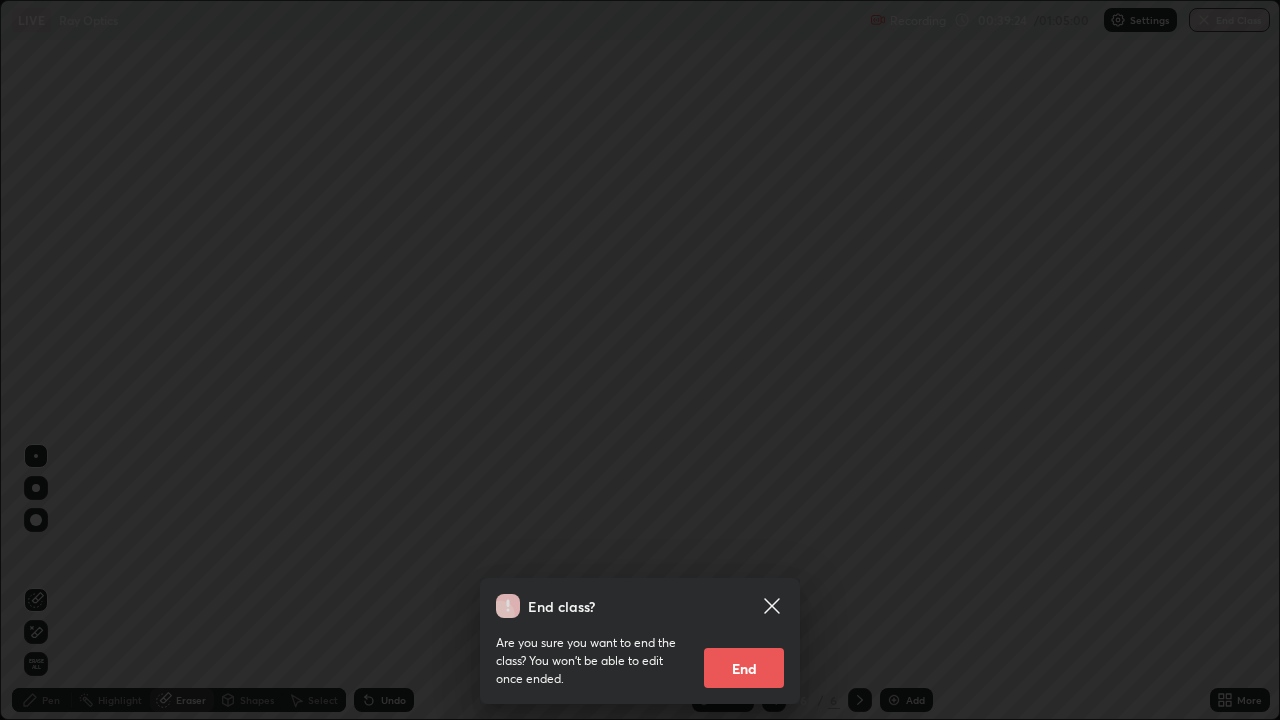 click on "End" at bounding box center [744, 668] 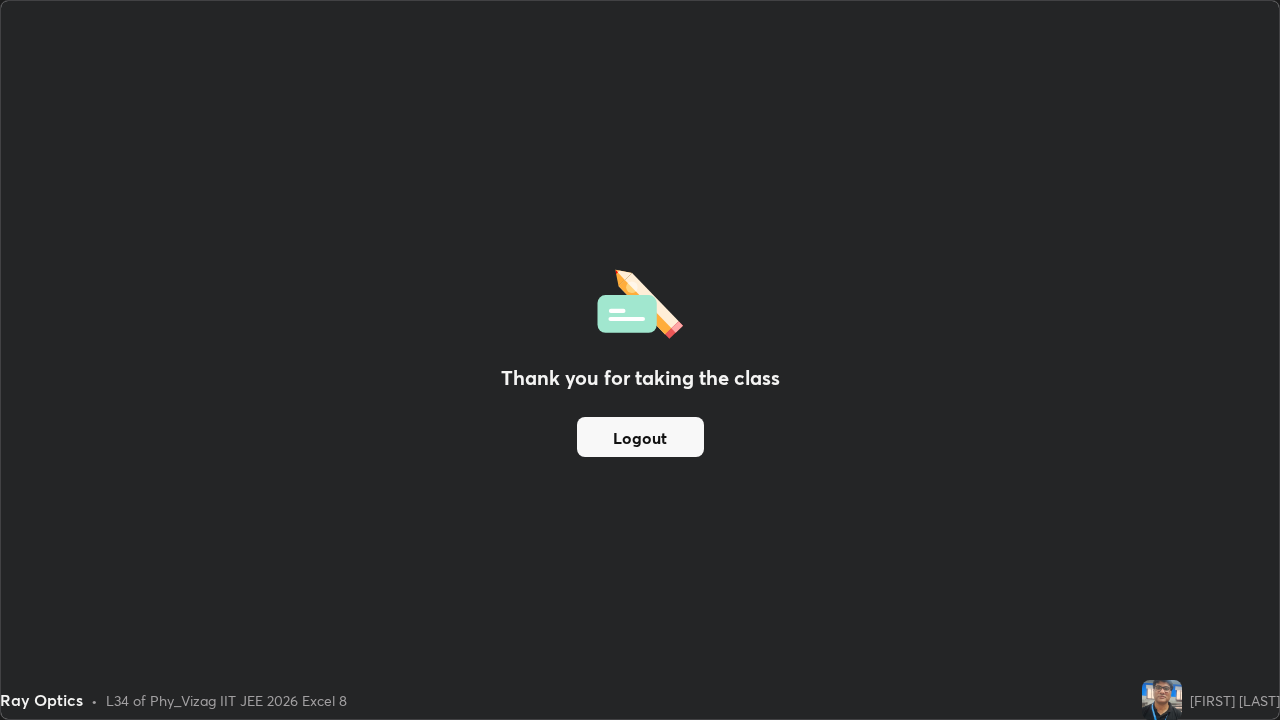 click on "Logout" at bounding box center [640, 437] 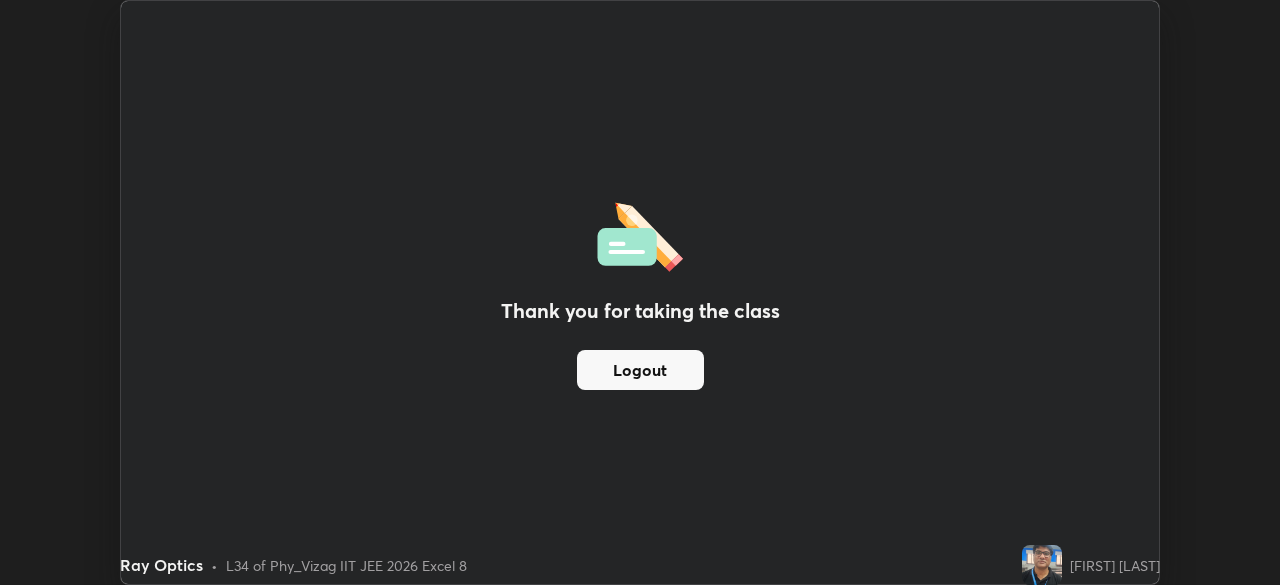 scroll, scrollTop: 585, scrollLeft: 1280, axis: both 